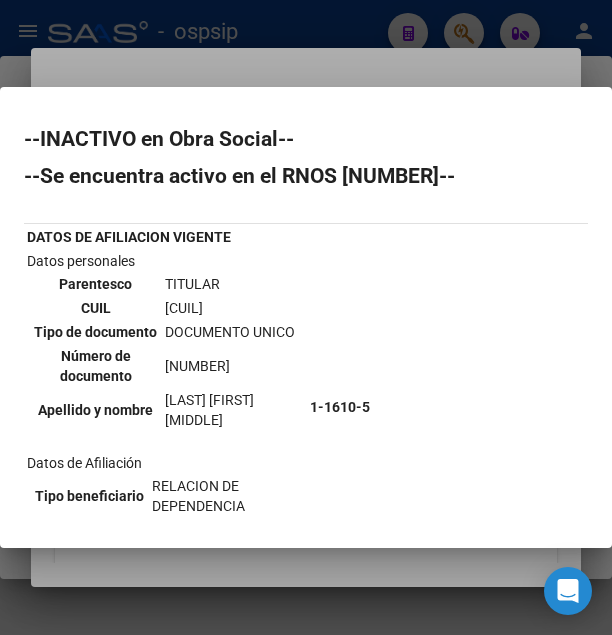 scroll, scrollTop: 0, scrollLeft: 0, axis: both 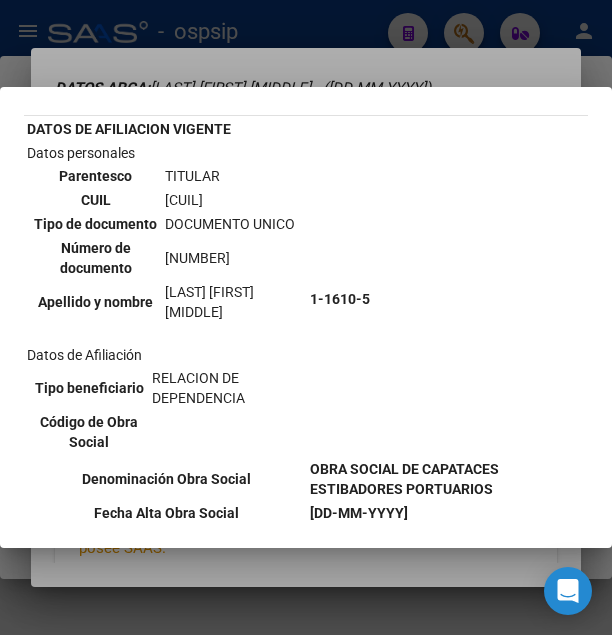 click at bounding box center (306, 317) 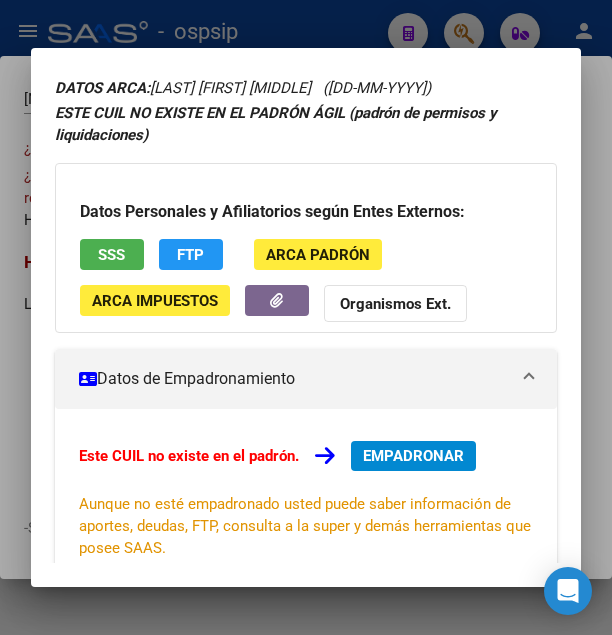 click at bounding box center [306, 317] 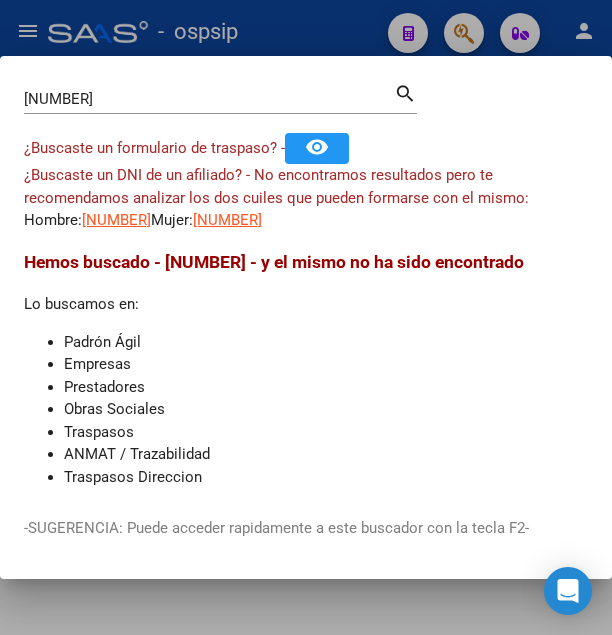 click at bounding box center (306, 317) 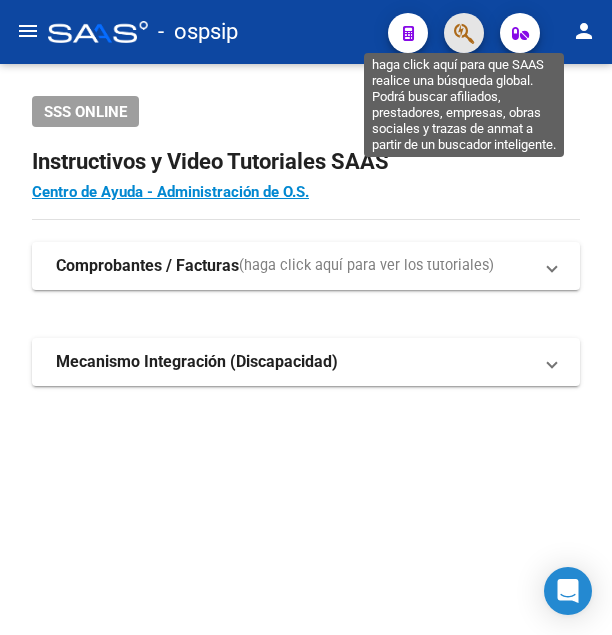 click 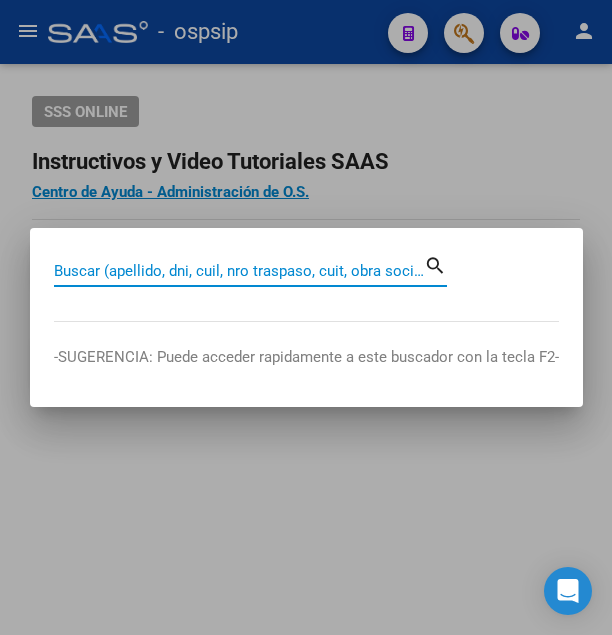 paste on "[NUMBER]" 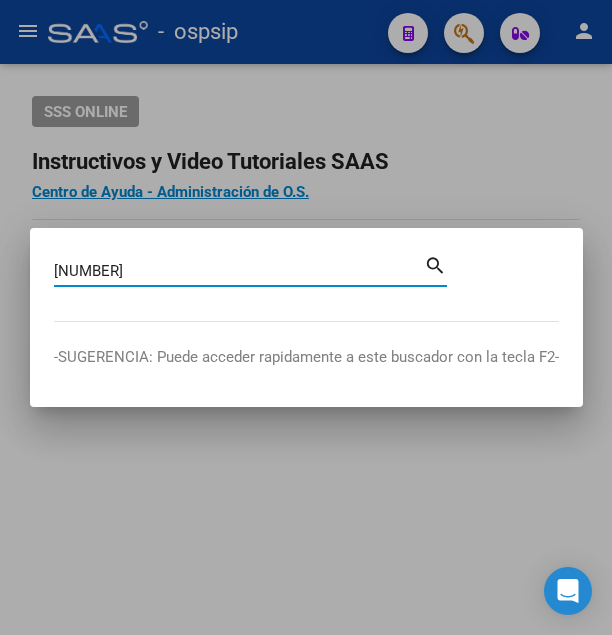 type on "[NUMBER]" 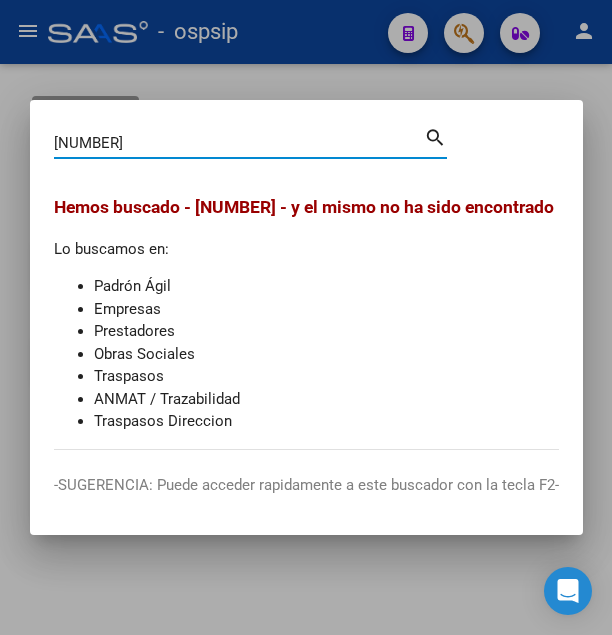 click at bounding box center (306, 317) 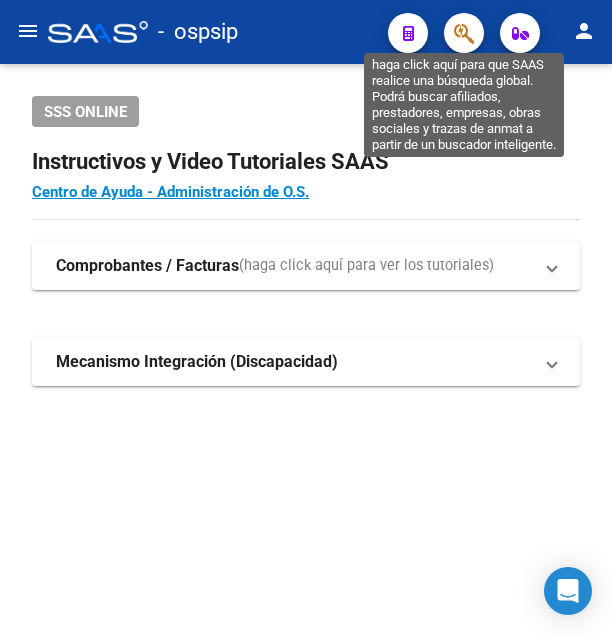 click 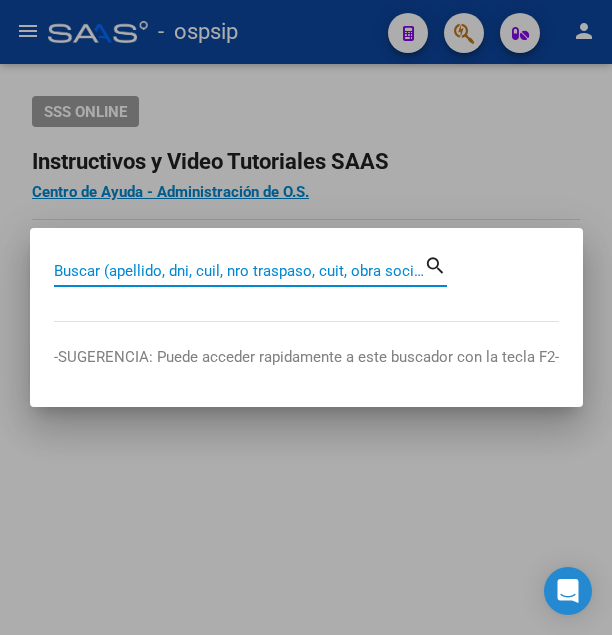 paste on "[NUMBER]" 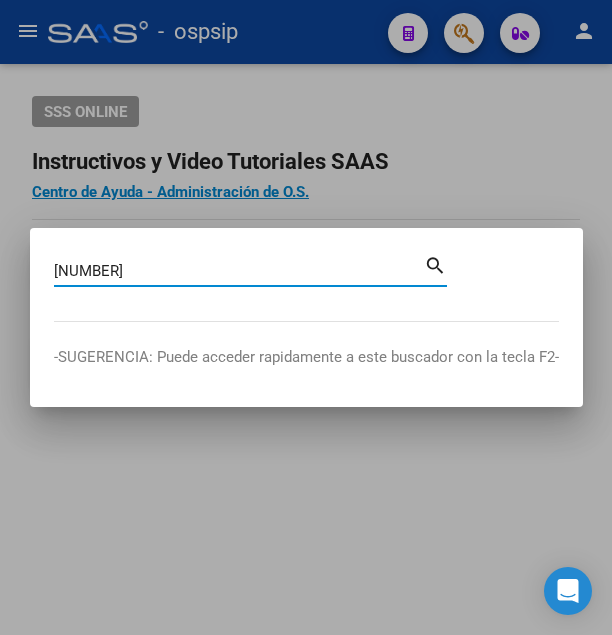 click on "[NUMBER]" at bounding box center (239, 271) 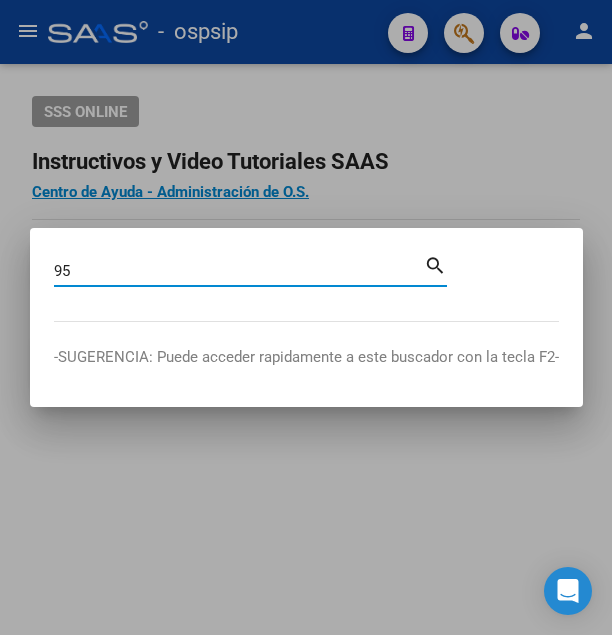 type on "9" 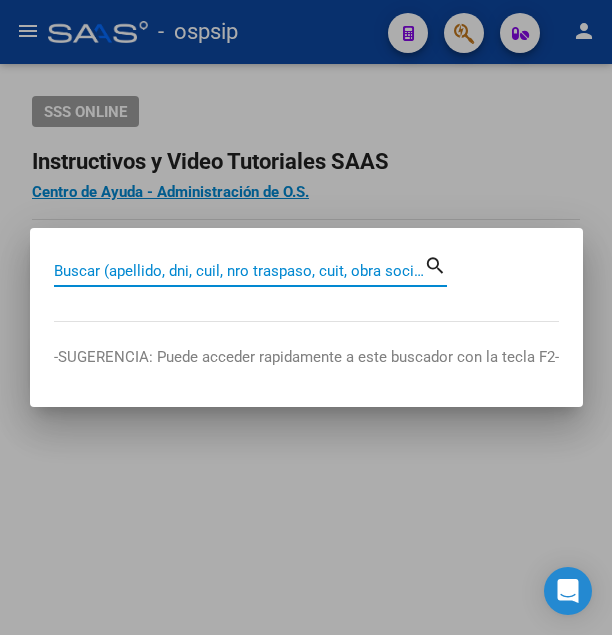 type 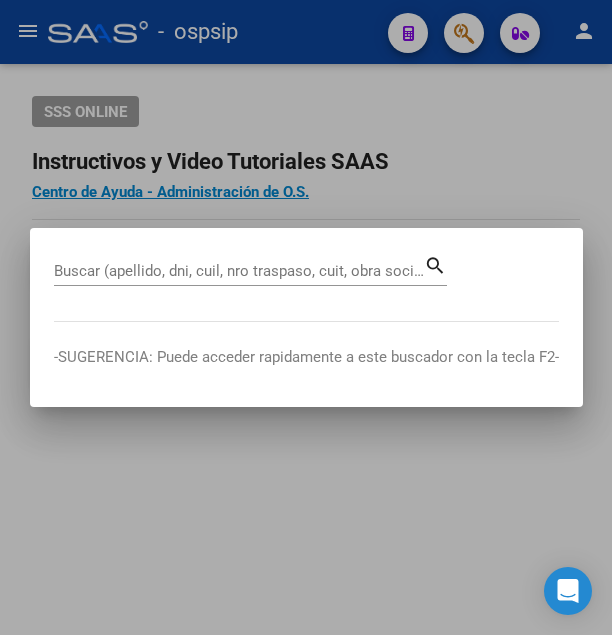 click at bounding box center (306, 317) 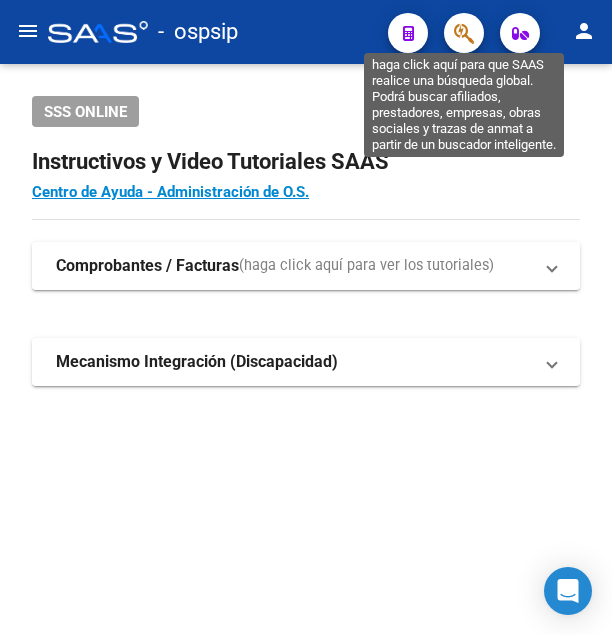click 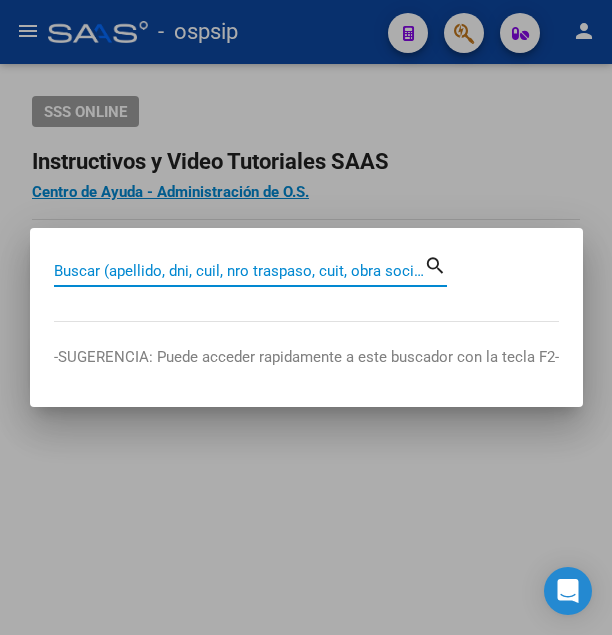 click on "Buscar (apellido, dni, cuil, nro traspaso, cuit, obra social)" at bounding box center (239, 271) 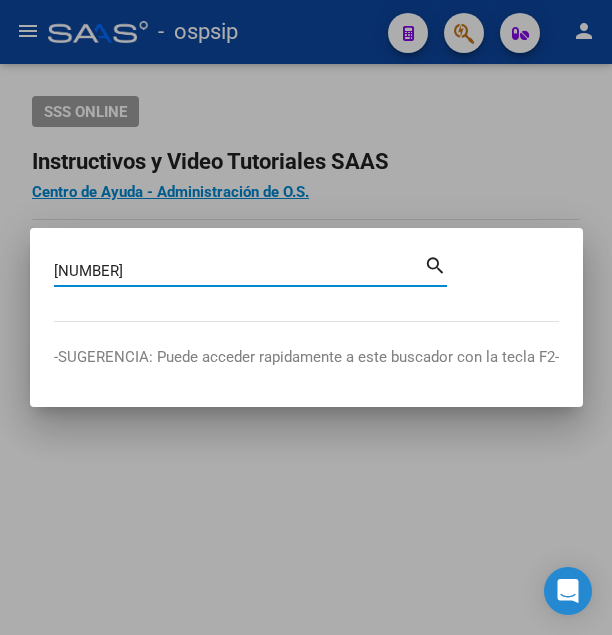 type on "[NUMBER]" 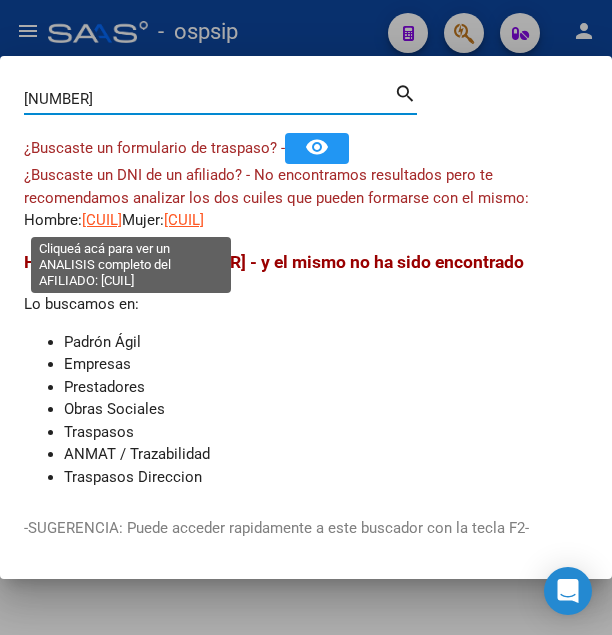 click on "[CUIL]" at bounding box center (102, 220) 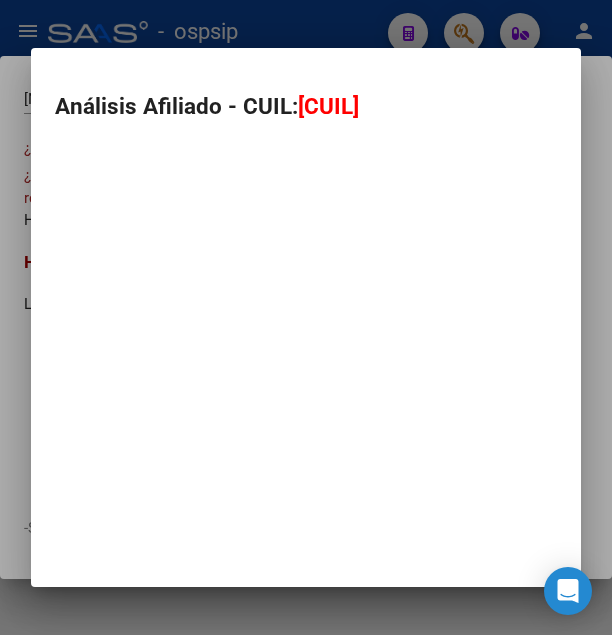 type on "[CUIL]" 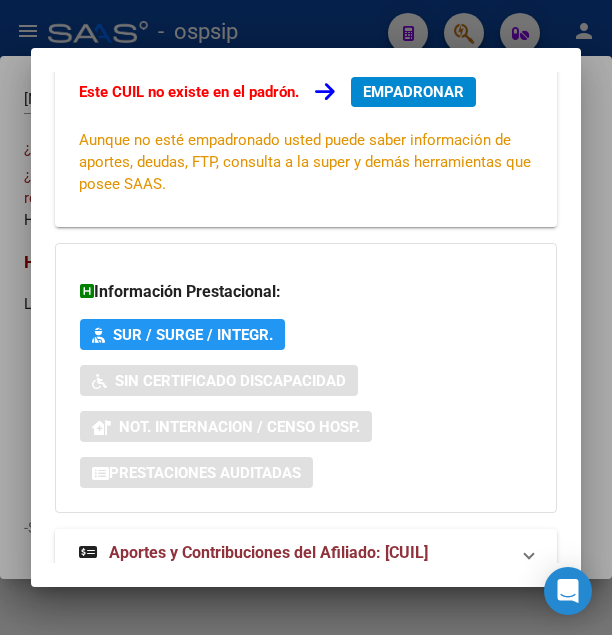 scroll, scrollTop: 491, scrollLeft: 0, axis: vertical 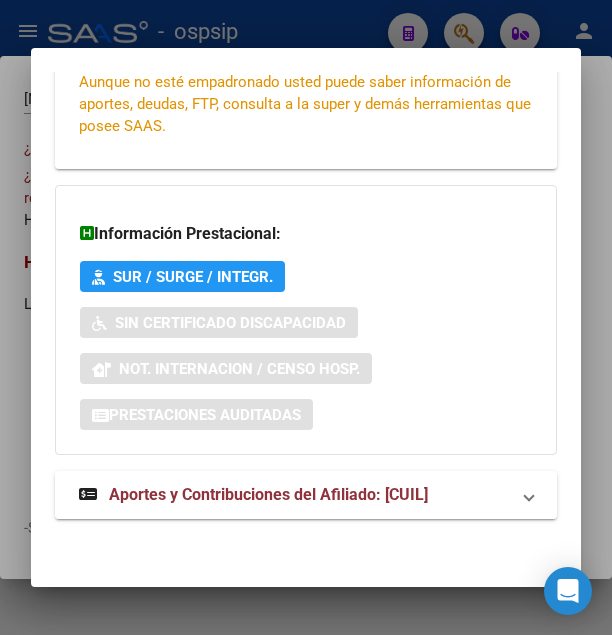 click on "Aportes y Contribuciones del Afiliado: [CUIL]" at bounding box center (268, 494) 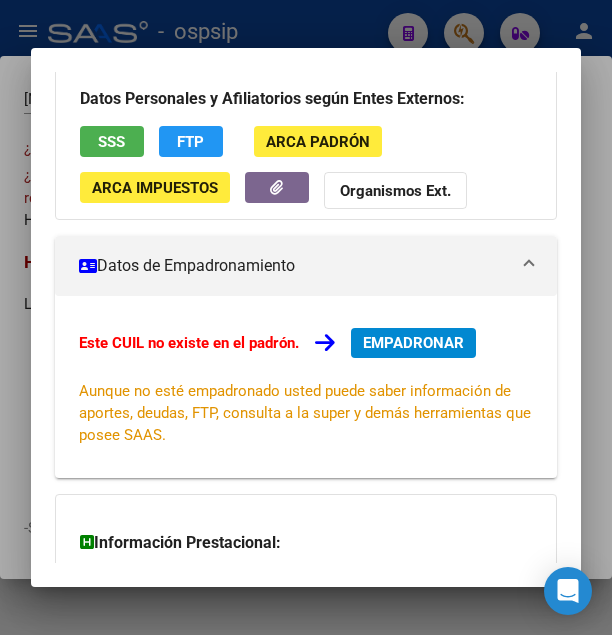 scroll, scrollTop: 176, scrollLeft: 0, axis: vertical 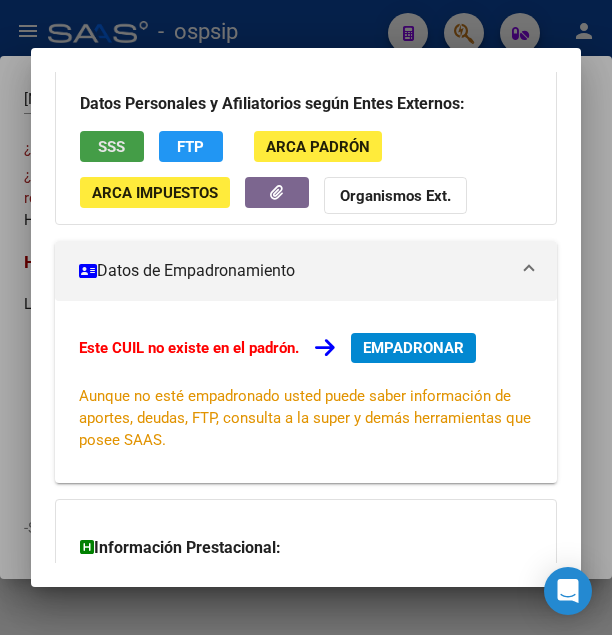 click on "SSS" at bounding box center (112, 146) 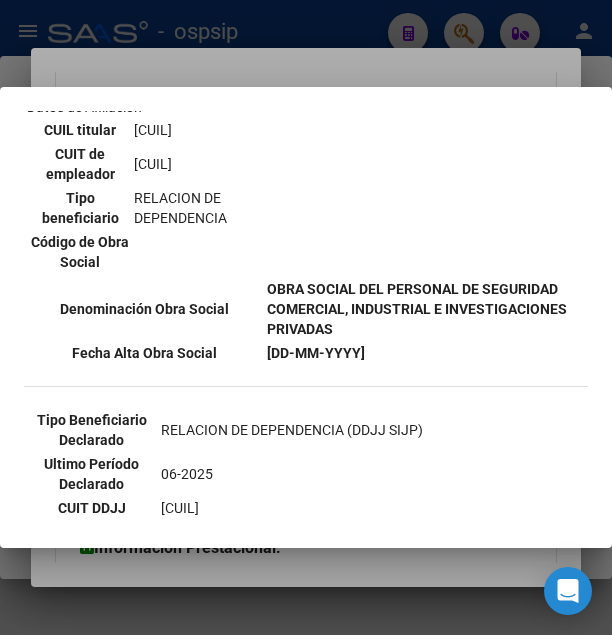 scroll, scrollTop: 432, scrollLeft: 0, axis: vertical 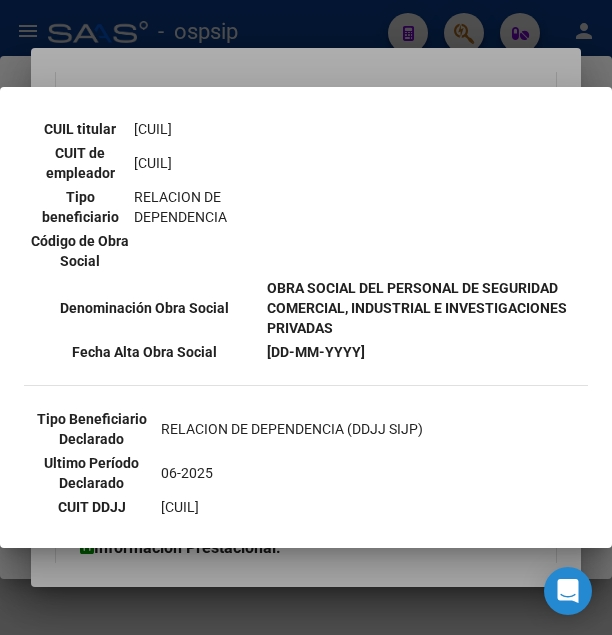 click at bounding box center (306, 317) 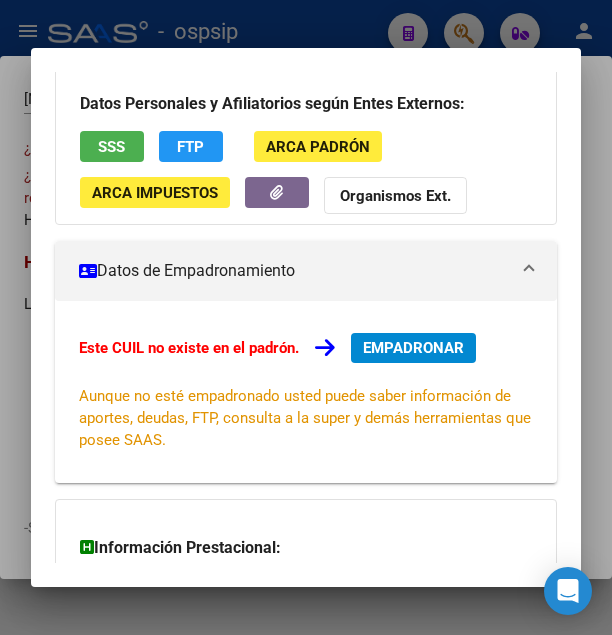 click on "EMPADRONAR" at bounding box center (413, 348) 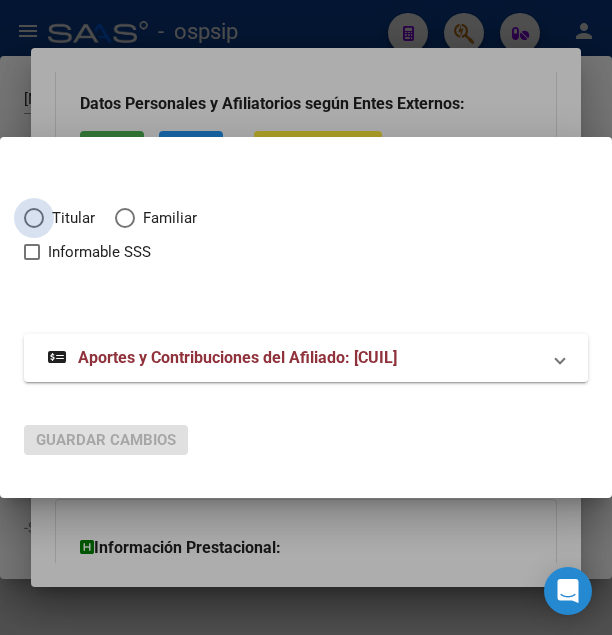 click at bounding box center (34, 218) 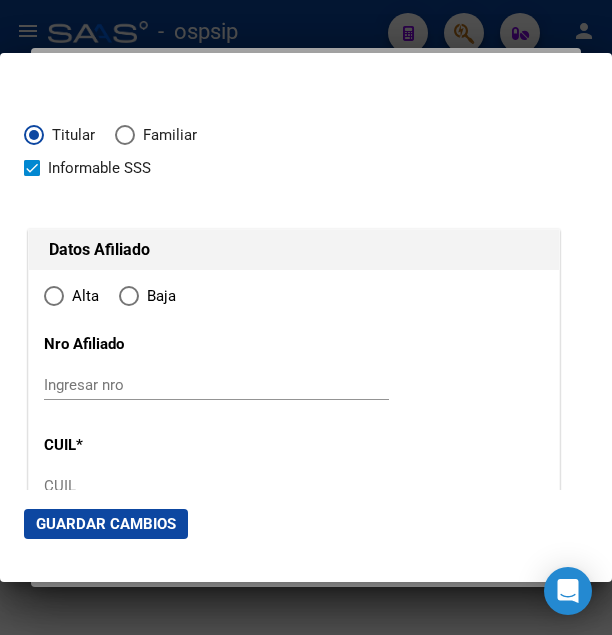 type on "[CUIL]" 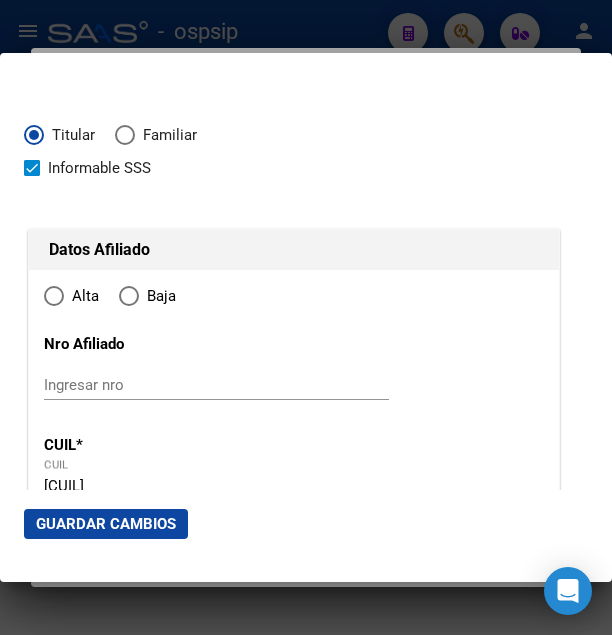 radio on "true" 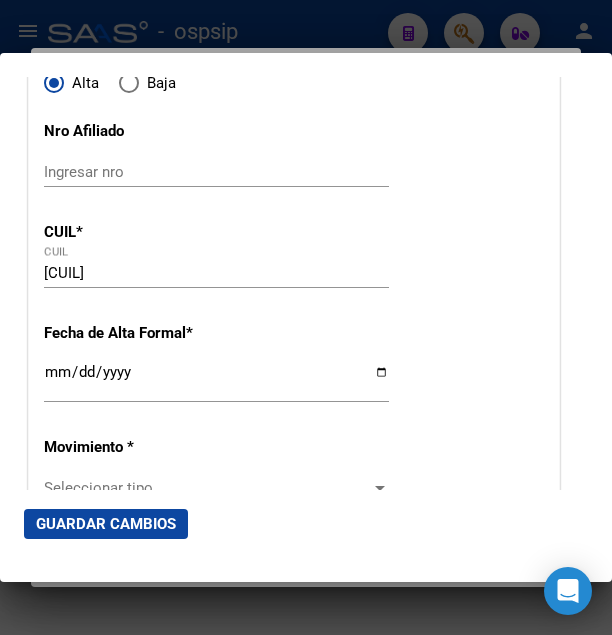 scroll, scrollTop: 216, scrollLeft: 0, axis: vertical 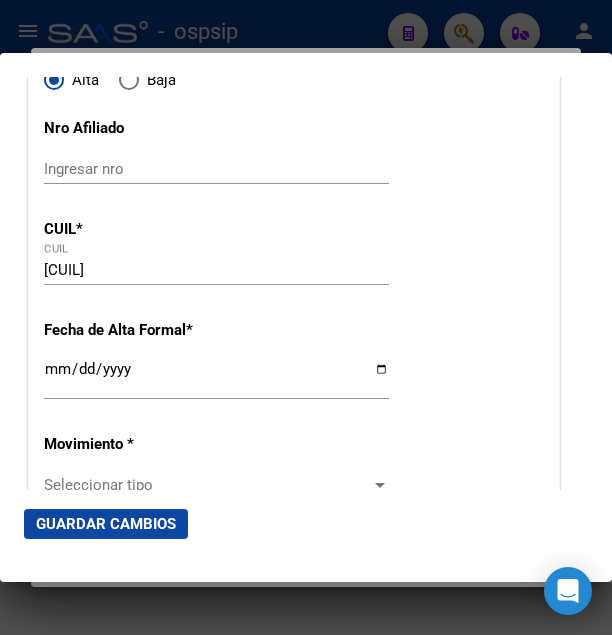 click on "Ingresar fecha" at bounding box center [216, 377] 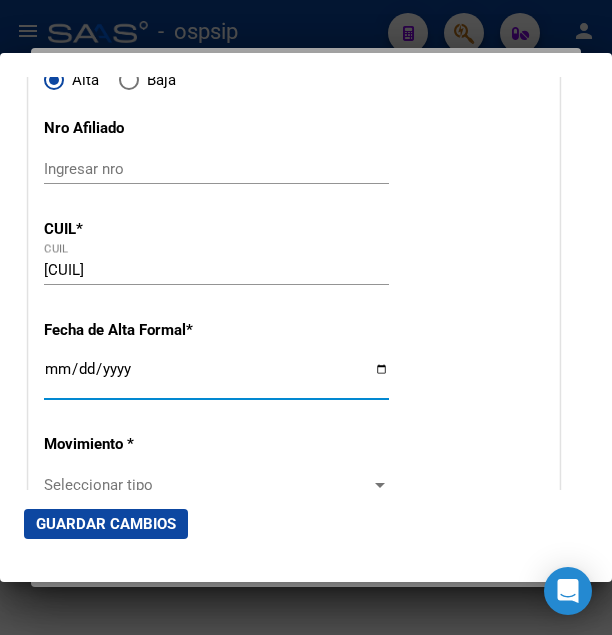 type on "2025-08-04" 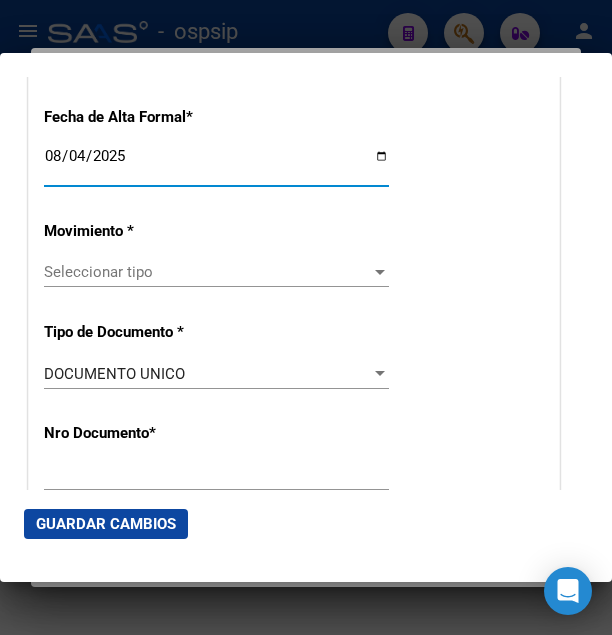 scroll, scrollTop: 432, scrollLeft: 0, axis: vertical 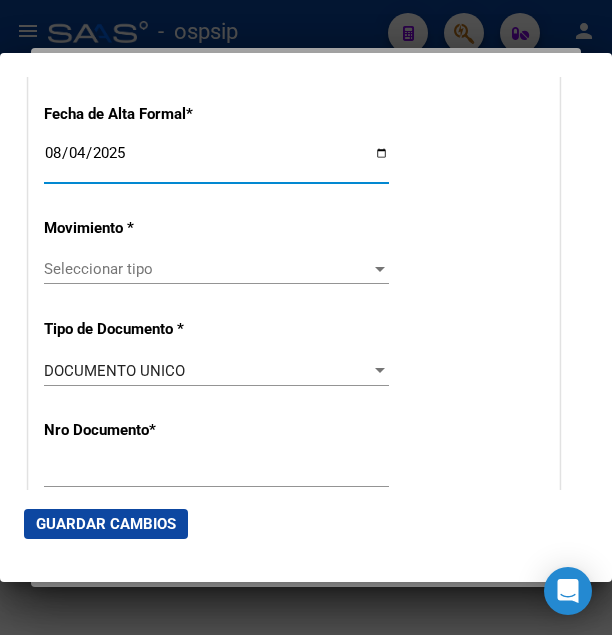 click on "Seleccionar tipo" at bounding box center (207, 269) 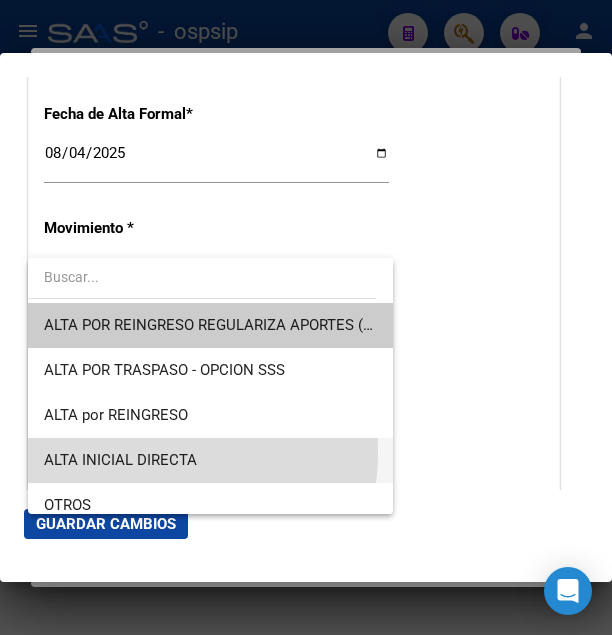 click on "ALTA INICIAL DIRECTA" at bounding box center [210, 460] 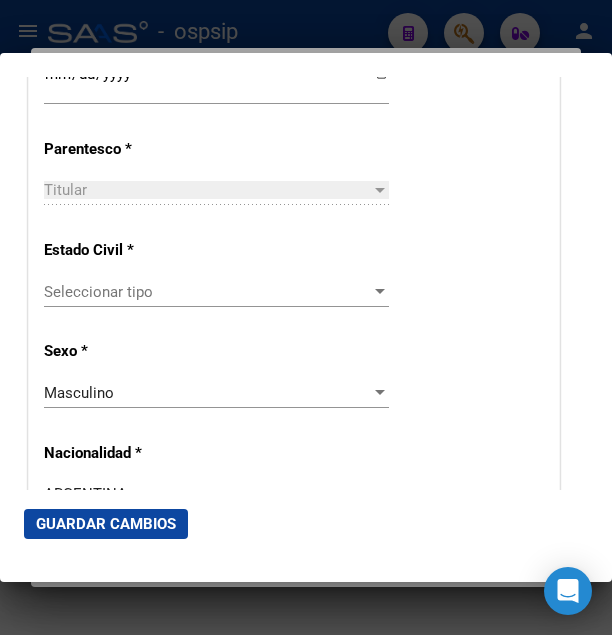 scroll, scrollTop: 1188, scrollLeft: 0, axis: vertical 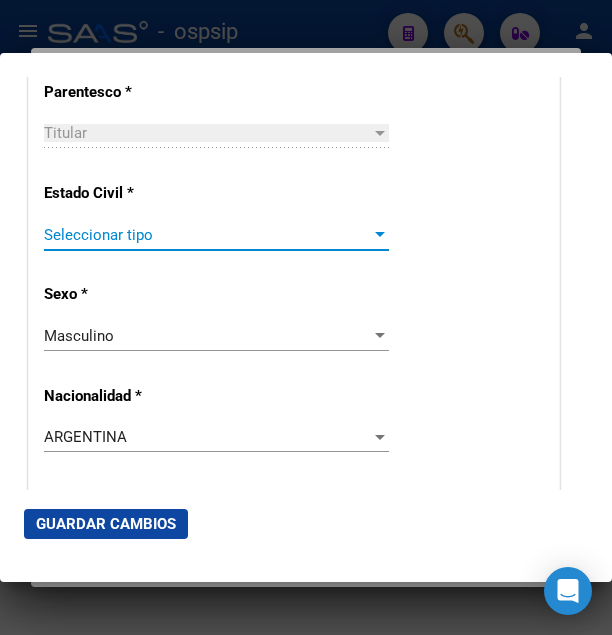 click on "Seleccionar tipo" at bounding box center [207, 235] 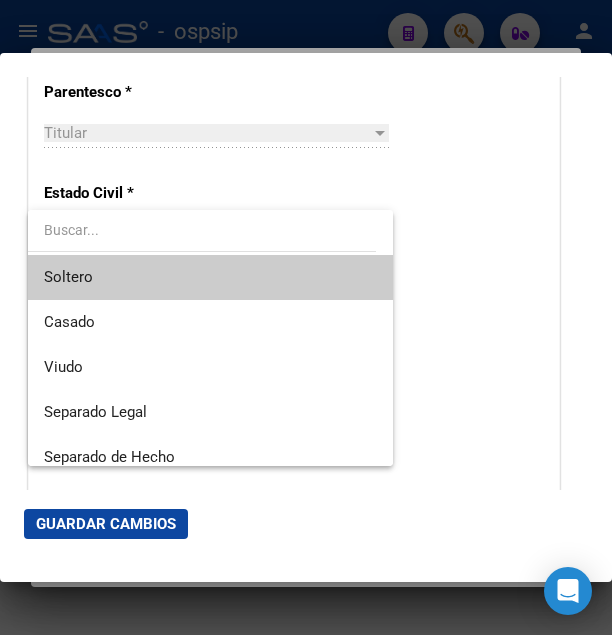 click on "Soltero" at bounding box center [210, 277] 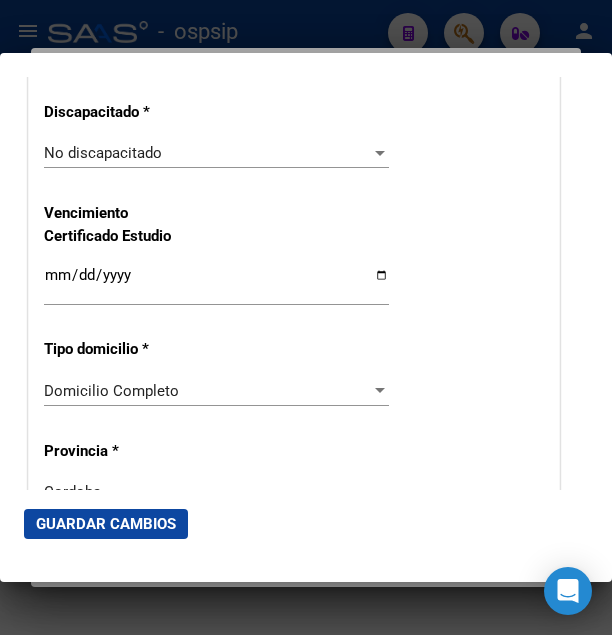 scroll, scrollTop: 1728, scrollLeft: 0, axis: vertical 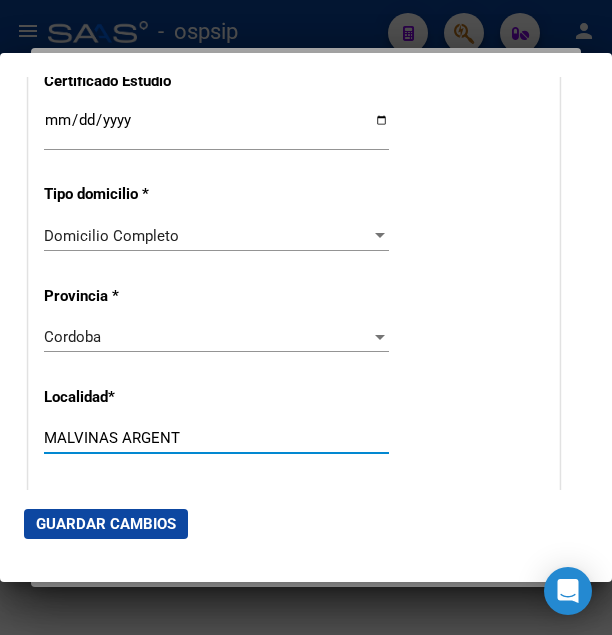 click on "MALVINAS ARGENT" at bounding box center (216, 438) 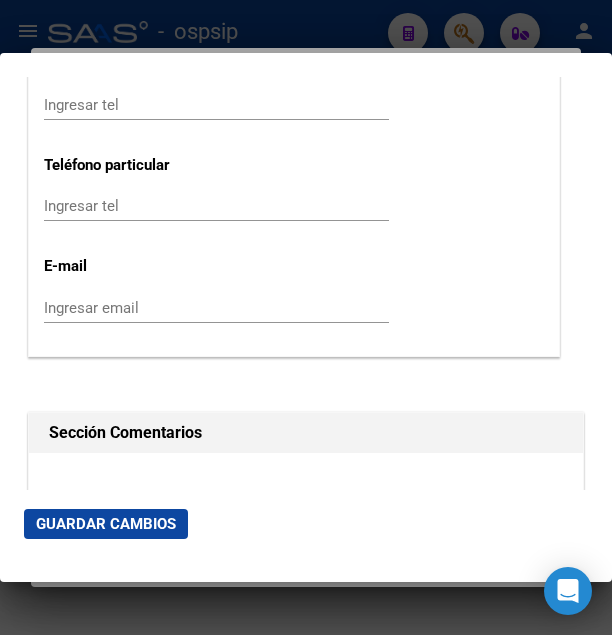 scroll, scrollTop: 2808, scrollLeft: 0, axis: vertical 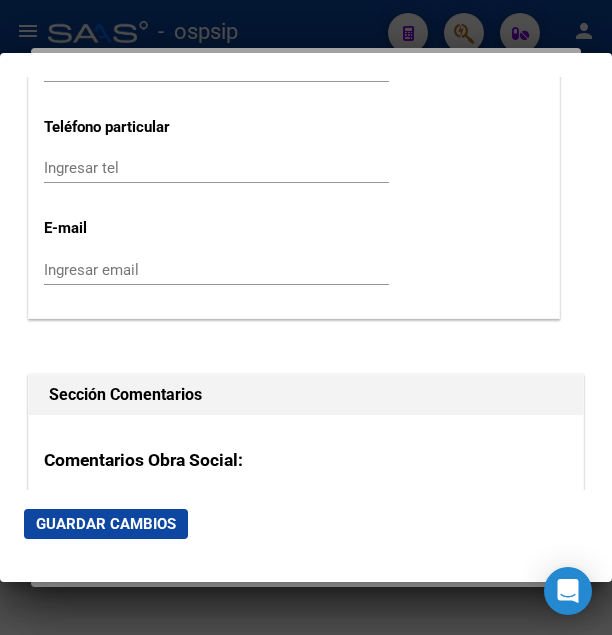 type on "MALVINAS ARGENTINAS" 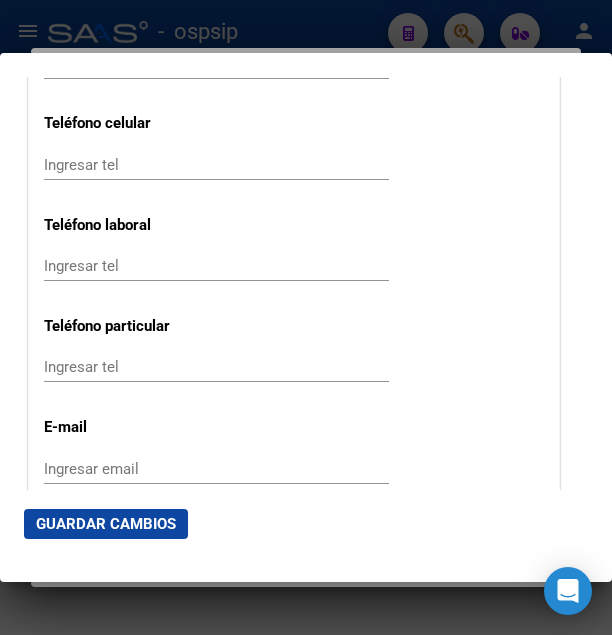 scroll, scrollTop: 2592, scrollLeft: 0, axis: vertical 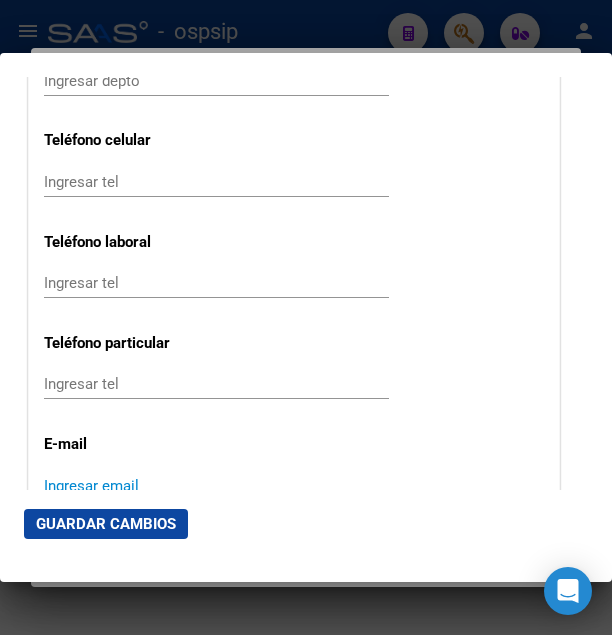 paste on "[EMAIL]" 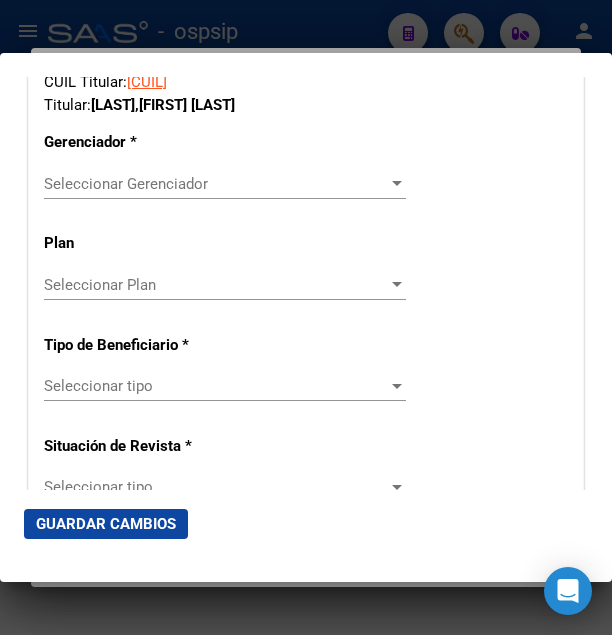 scroll, scrollTop: 3564, scrollLeft: 0, axis: vertical 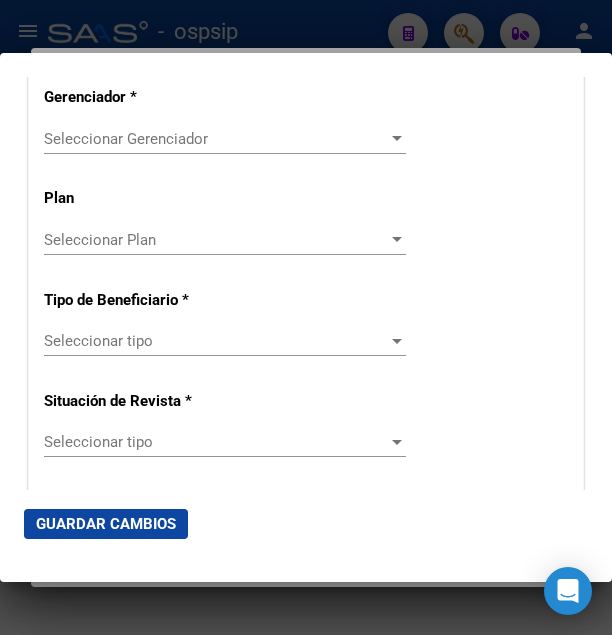 type on "[EMAIL]" 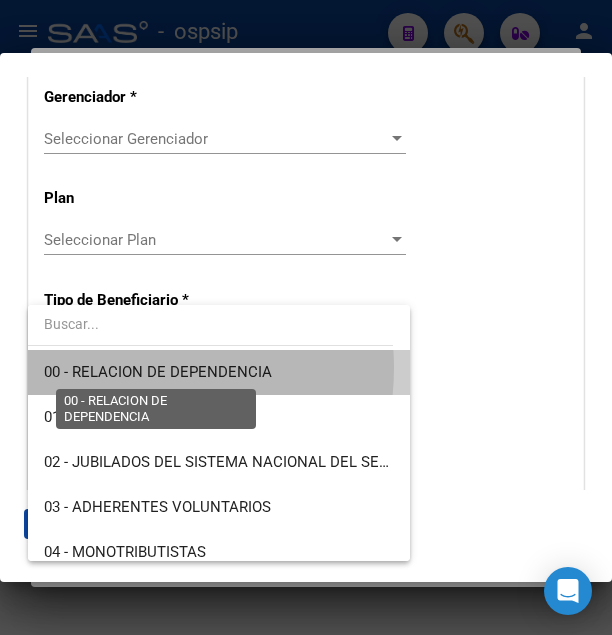 click on "00 - RELACION DE DEPENDENCIA" at bounding box center [158, 372] 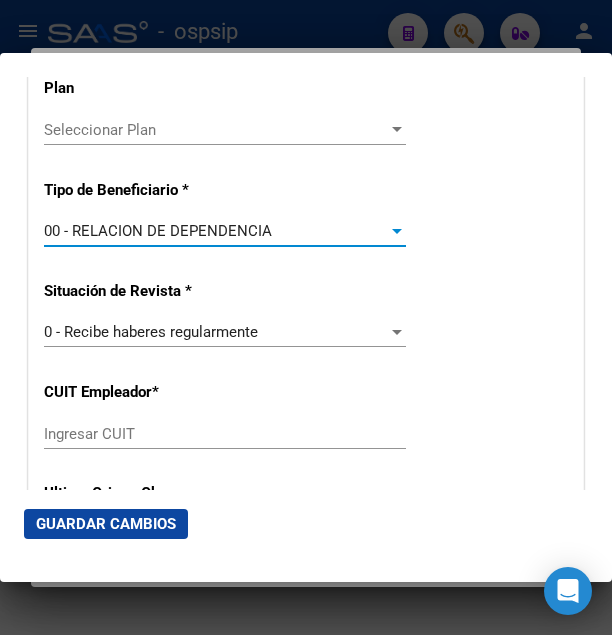 scroll, scrollTop: 3780, scrollLeft: 0, axis: vertical 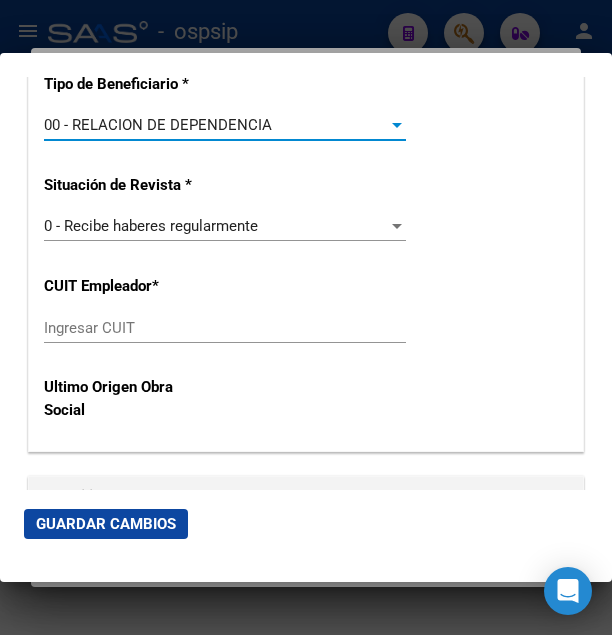 type on "[CUIL]" 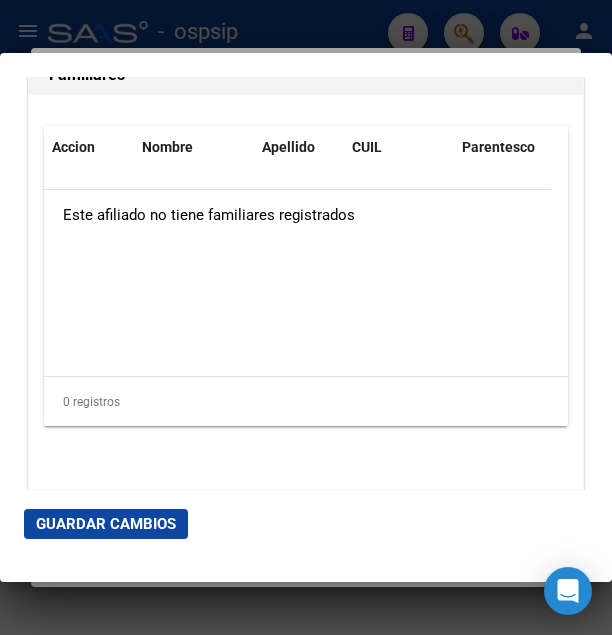 scroll, scrollTop: 4308, scrollLeft: 0, axis: vertical 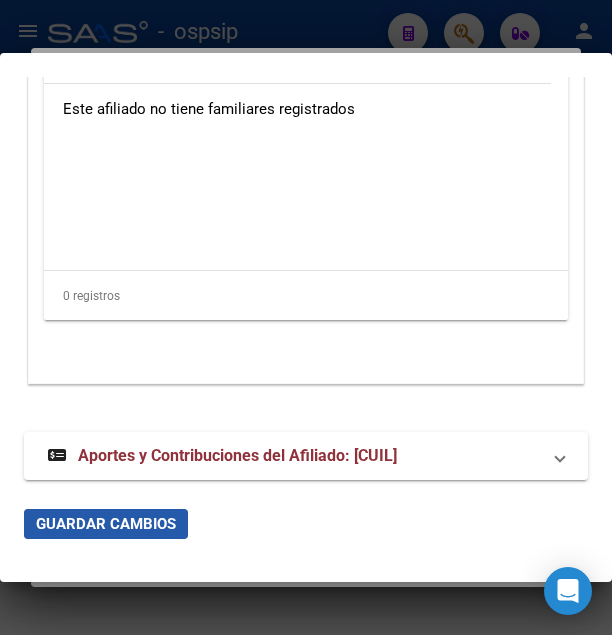 click on "Guardar Cambios" 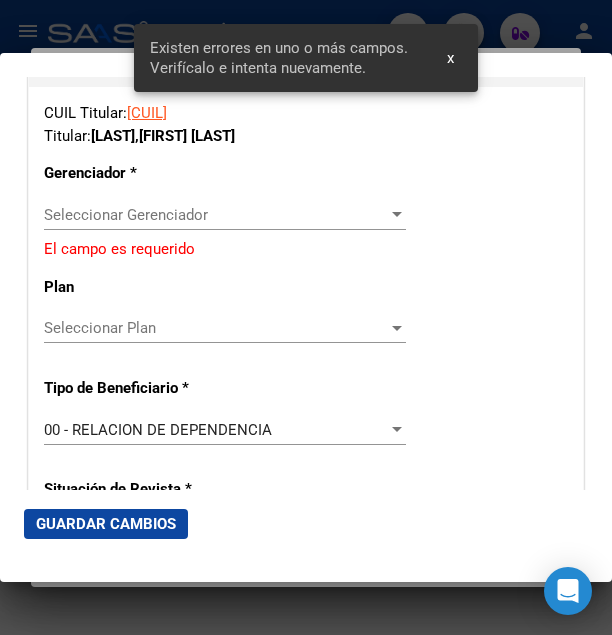 scroll, scrollTop: 3456, scrollLeft: 0, axis: vertical 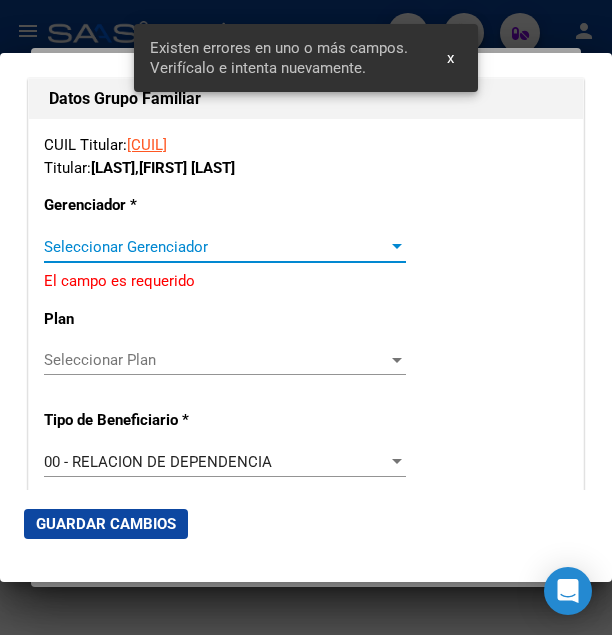 click on "Seleccionar Gerenciador" at bounding box center [216, 247] 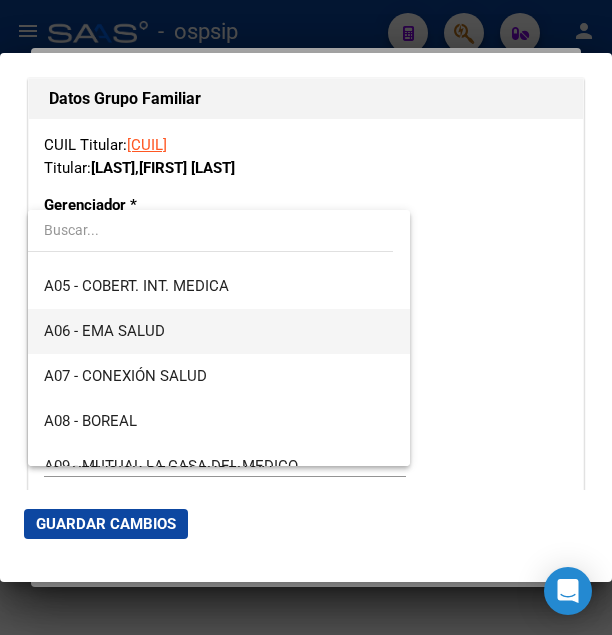 scroll, scrollTop: 216, scrollLeft: 0, axis: vertical 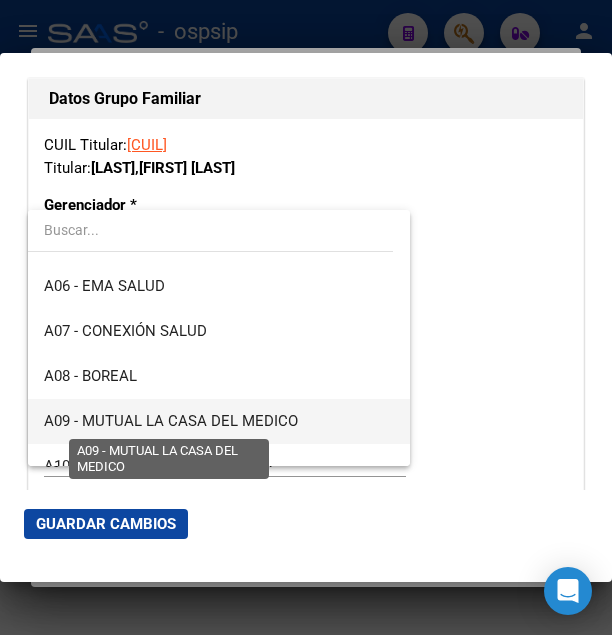 click on "A09 - MUTUAL LA CASA DEL MEDICO" at bounding box center [171, 421] 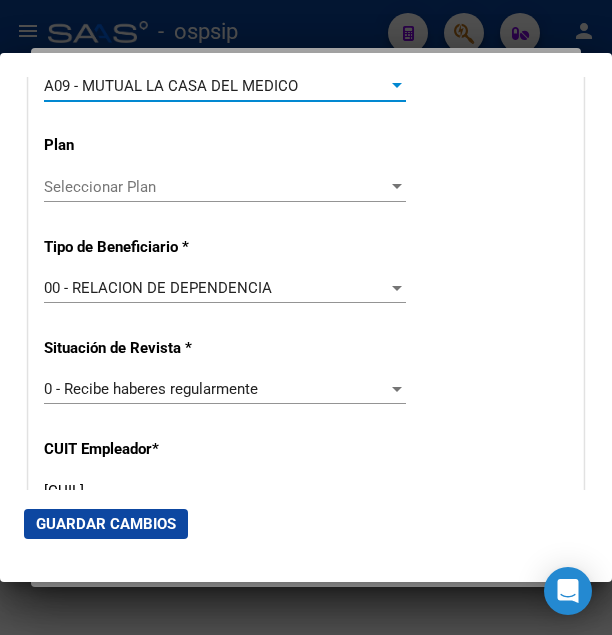 scroll, scrollTop: 3672, scrollLeft: 0, axis: vertical 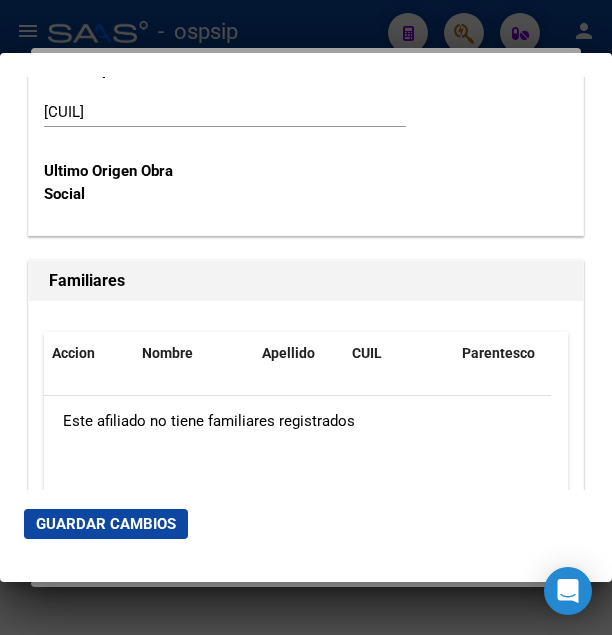 click on "Guardar Cambios" 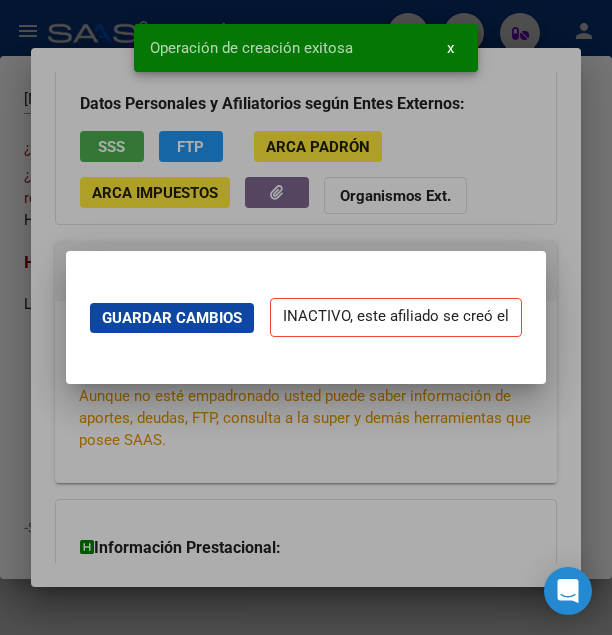 scroll, scrollTop: 0, scrollLeft: 0, axis: both 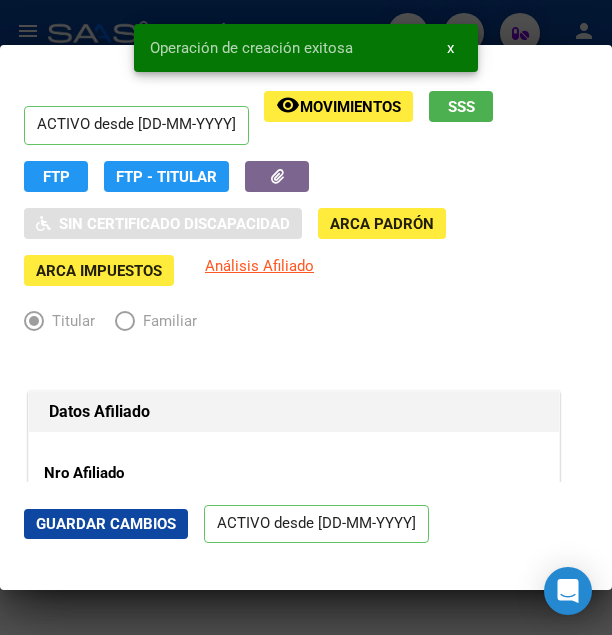 click on "Guardar Cambios" 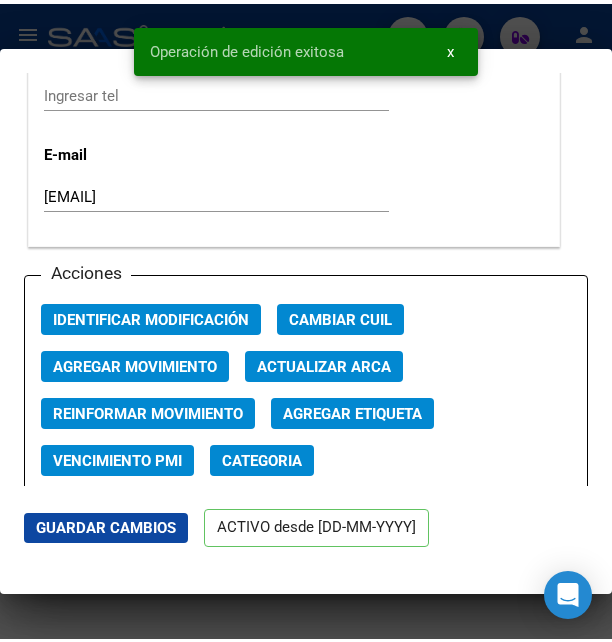 scroll, scrollTop: 2916, scrollLeft: 0, axis: vertical 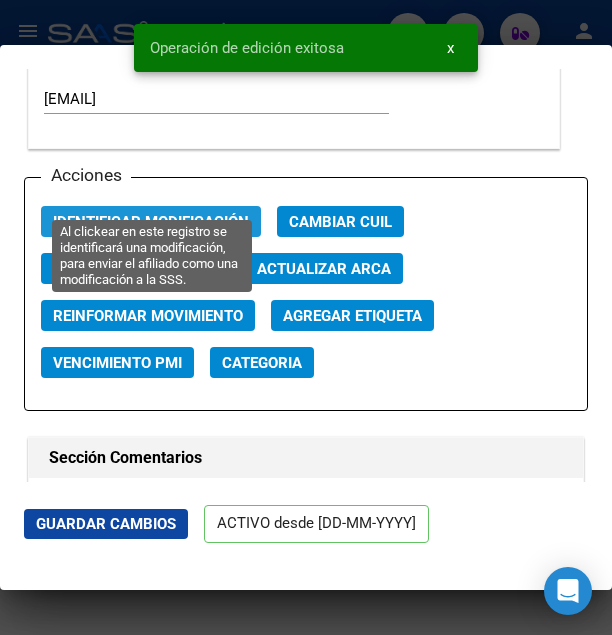 click on "Identificar Modificación" at bounding box center [151, 222] 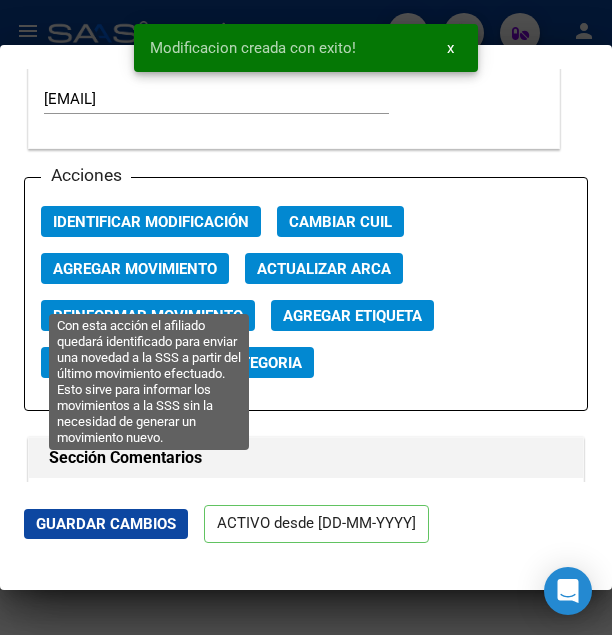 click on "Reinformar Movimiento" 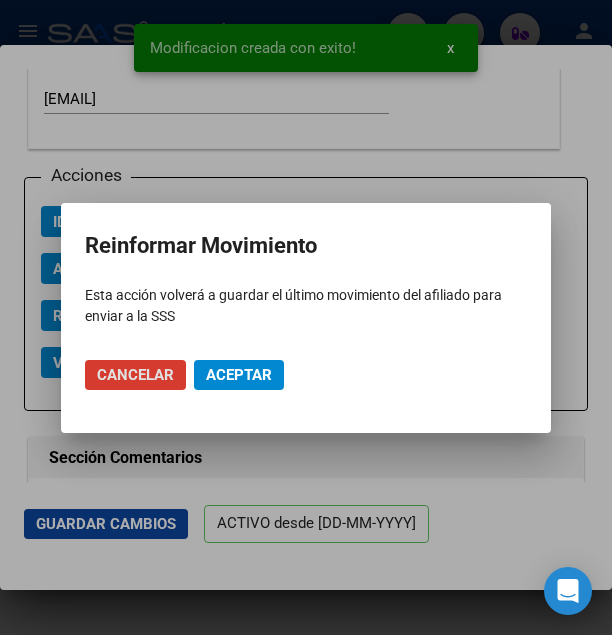 click on "Aceptar" at bounding box center (239, 375) 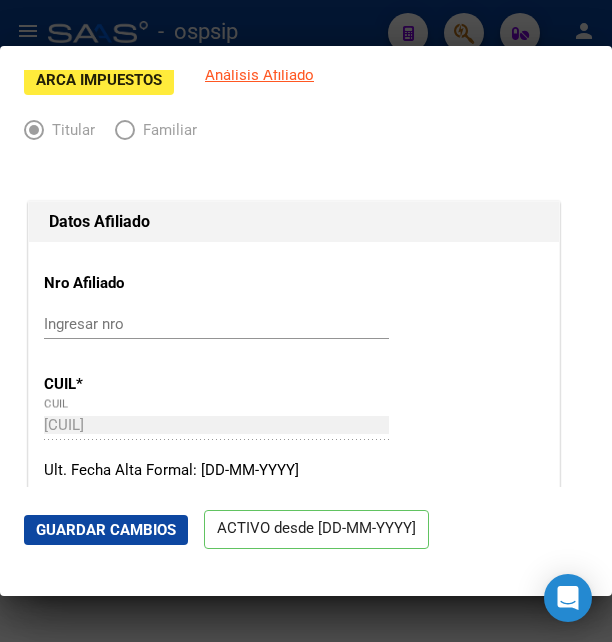 scroll, scrollTop: 0, scrollLeft: 0, axis: both 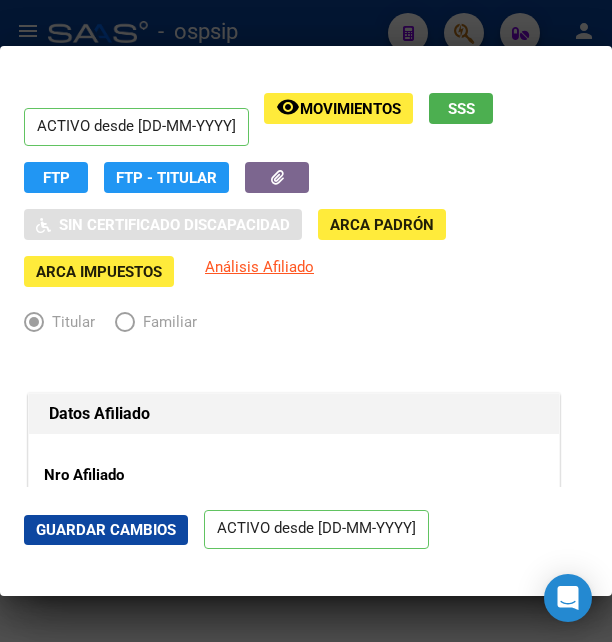 click at bounding box center (306, 321) 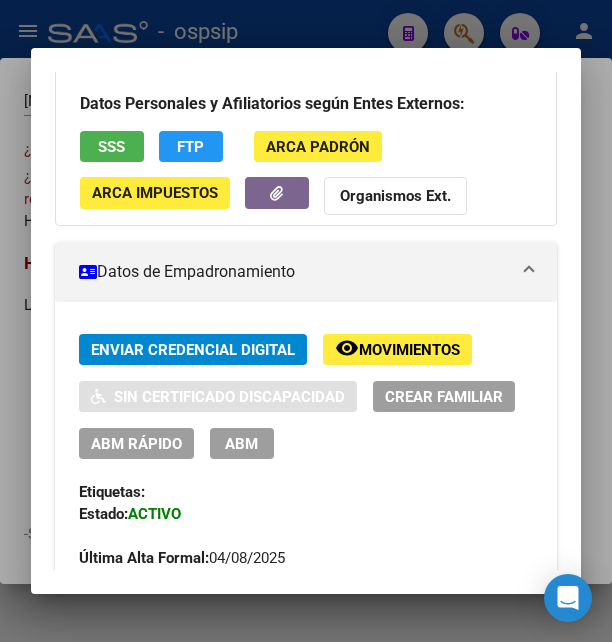 click at bounding box center [306, 321] 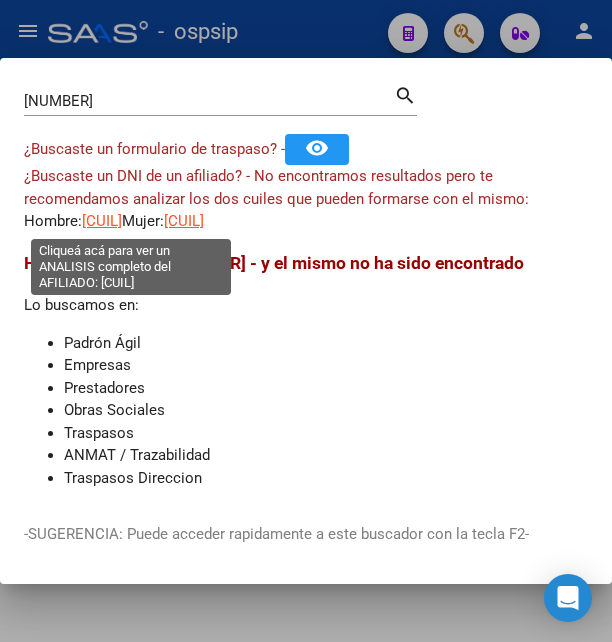 click on "[CUIL]" at bounding box center (102, 221) 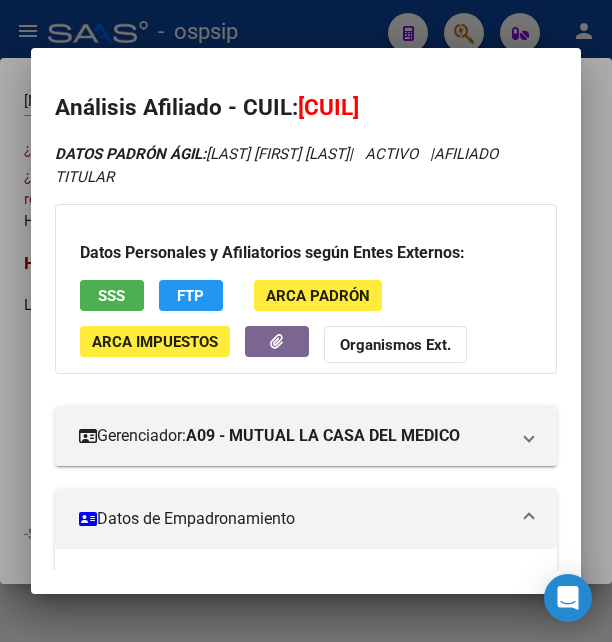 drag, startPoint x: 322, startPoint y: 100, endPoint x: 433, endPoint y: 96, distance: 111.07205 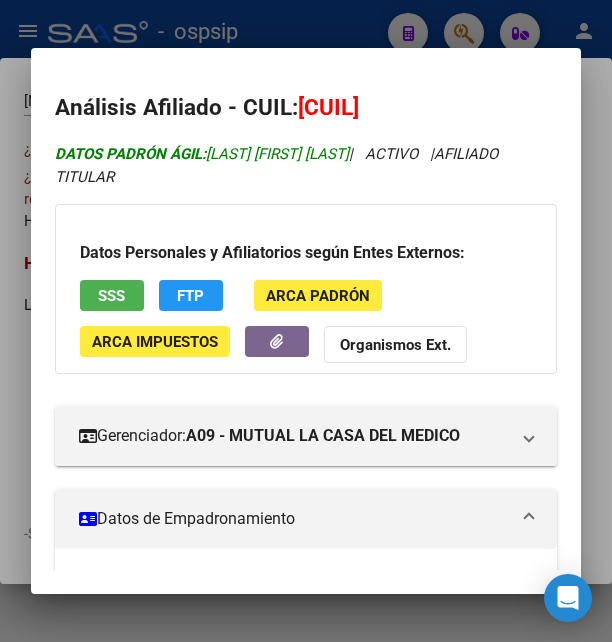 copy on "[FIRST] [LAST]     |" 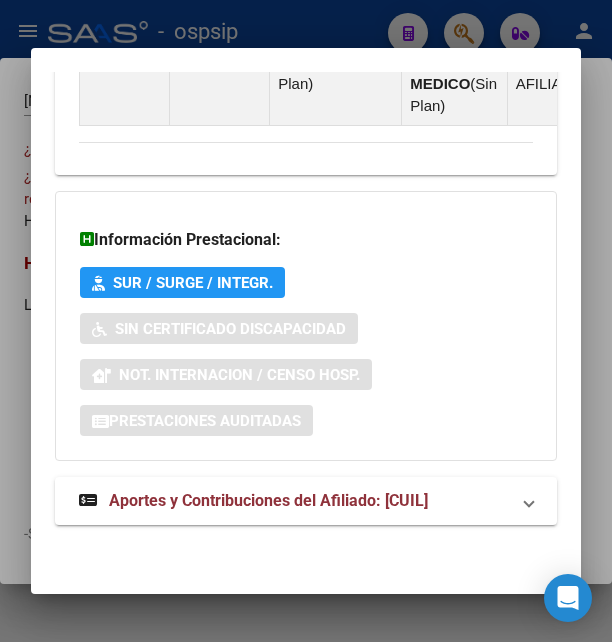 scroll, scrollTop: 1639, scrollLeft: 0, axis: vertical 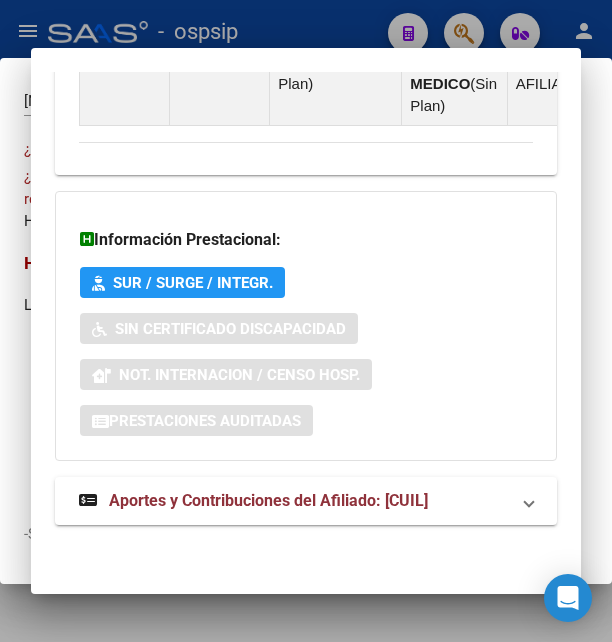 click at bounding box center [306, 321] 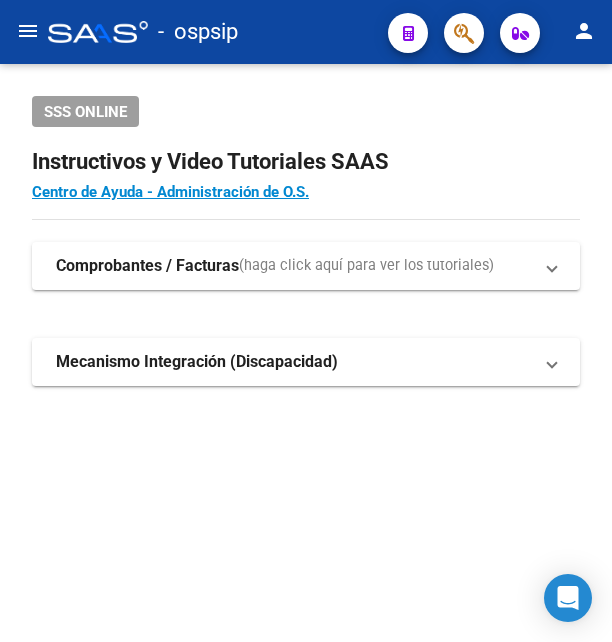 click 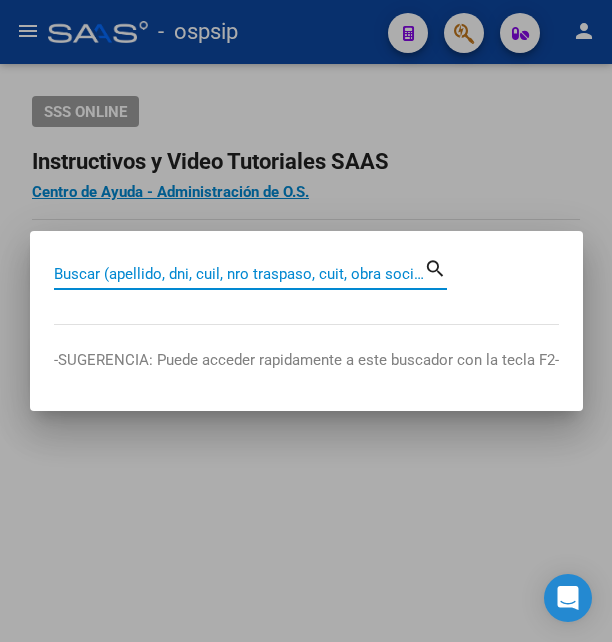 paste on "[FIRST] [LAST]   |" 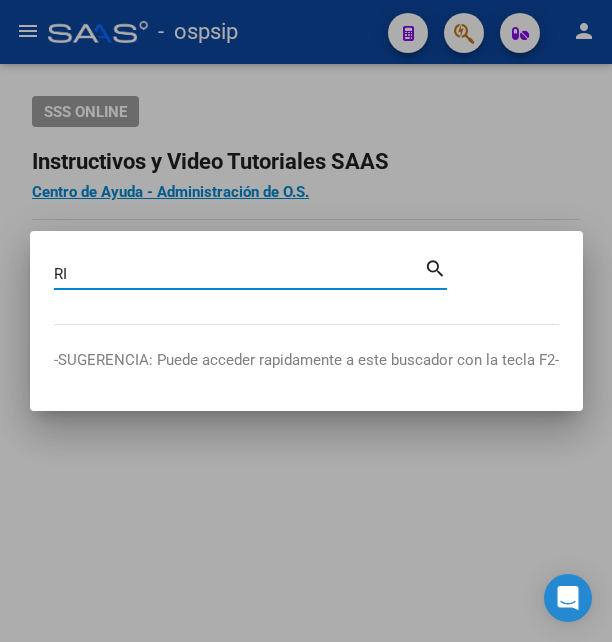 type on "R" 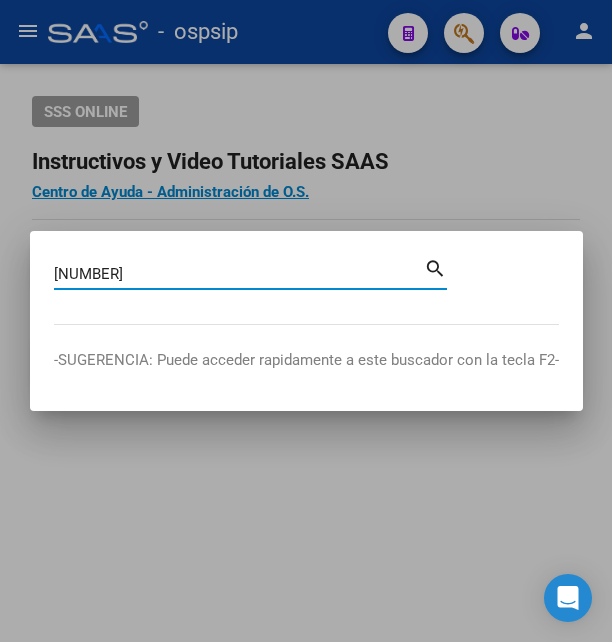 type on "[NUMBER]" 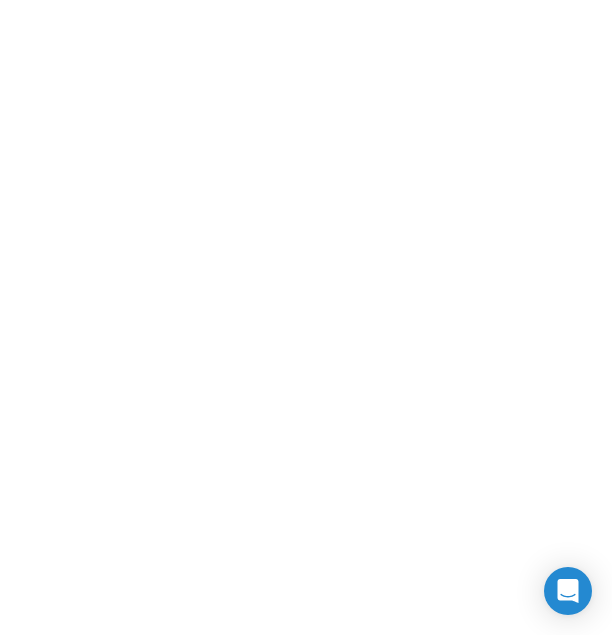 scroll, scrollTop: 0, scrollLeft: 0, axis: both 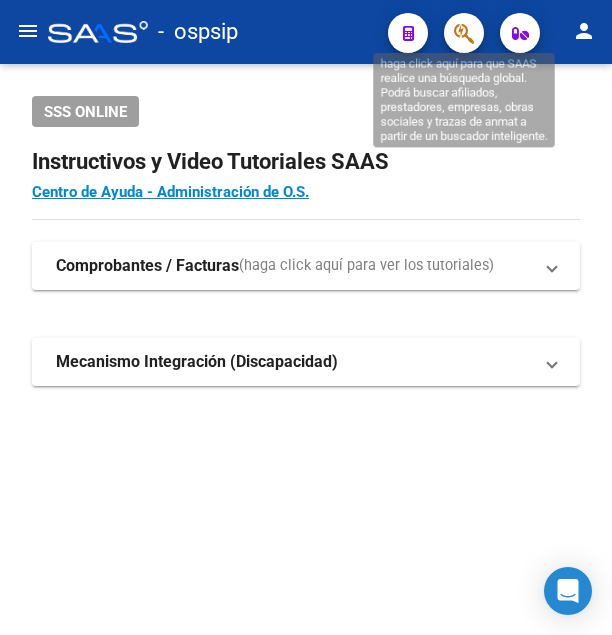 click 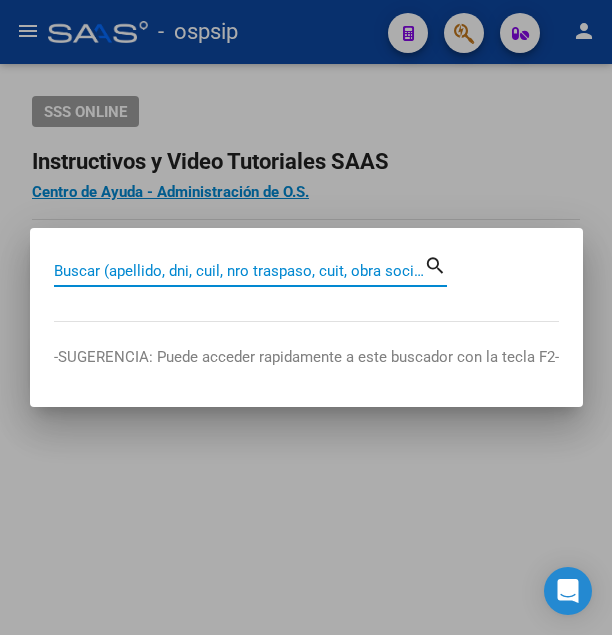 click on "Buscar (apellido, dni, cuil, nro traspaso, cuit, obra social)" at bounding box center (239, 271) 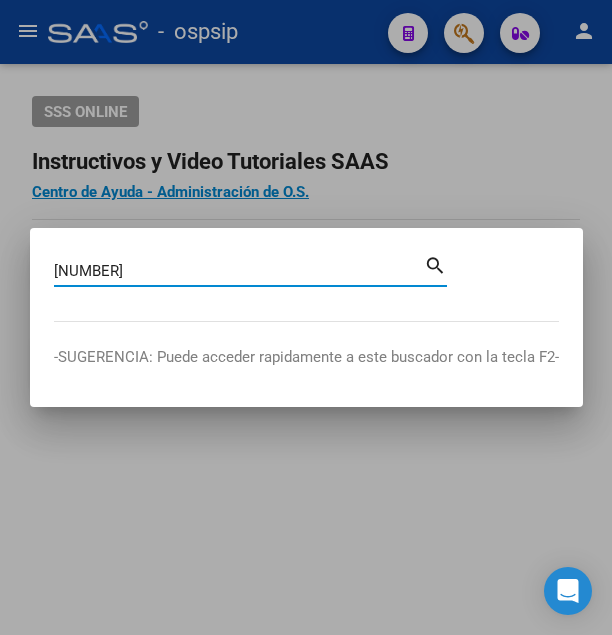 type on "[NUMBER]" 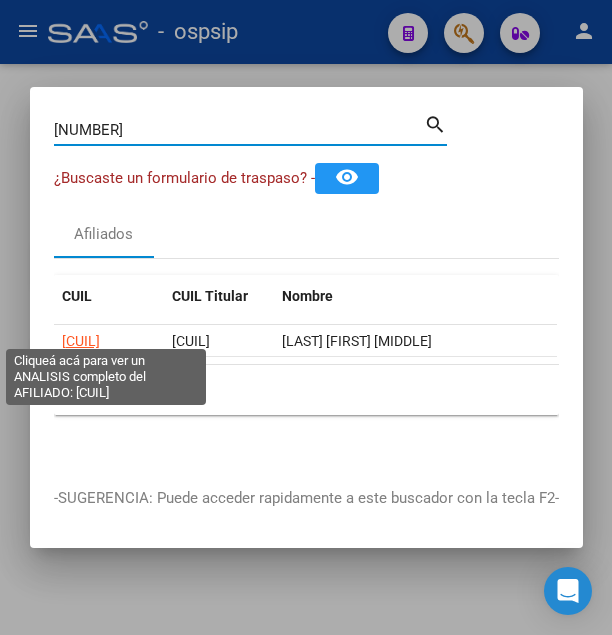 click on "[CUIL]" 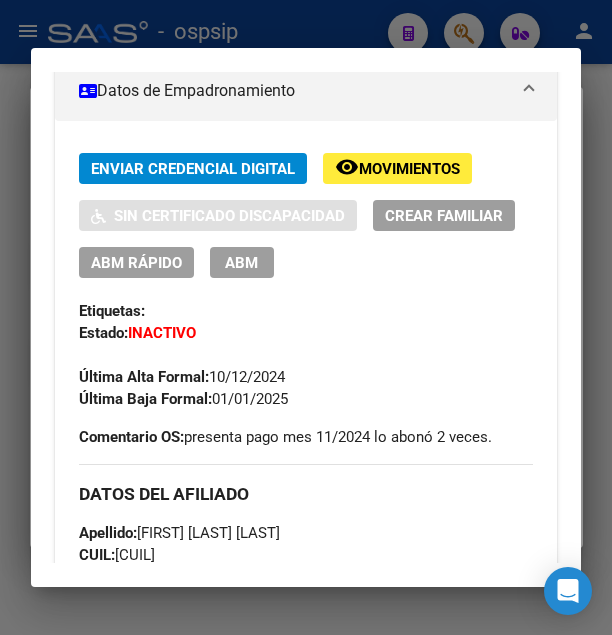 scroll, scrollTop: 432, scrollLeft: 0, axis: vertical 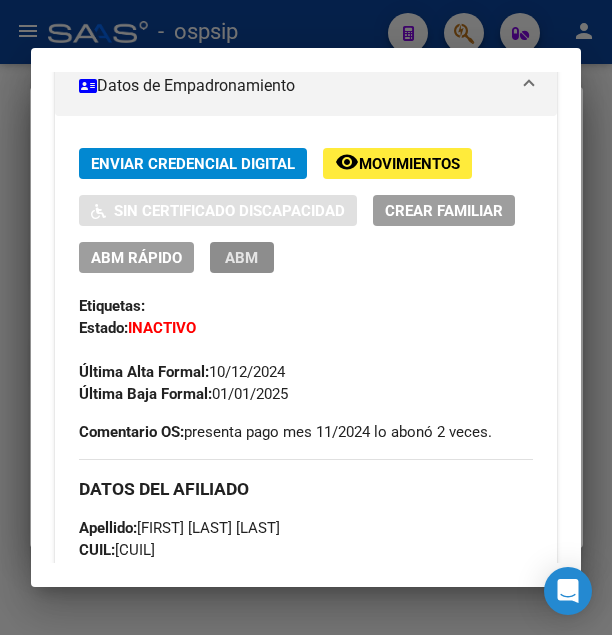 click on "ABM" at bounding box center (241, 258) 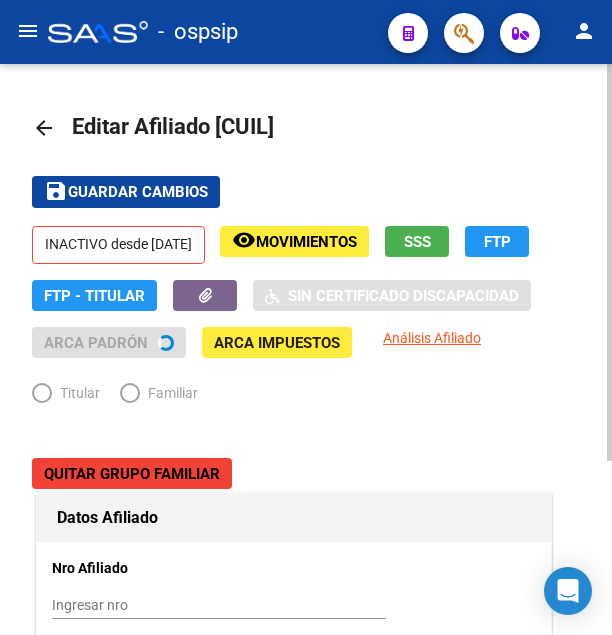 radio on "true" 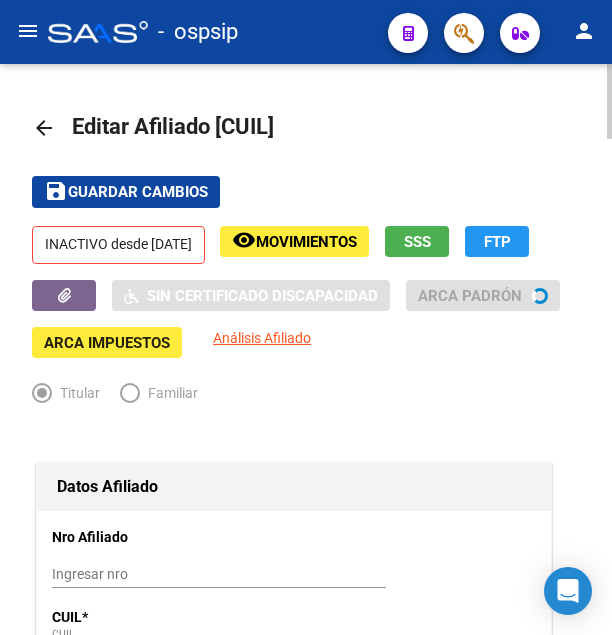 click on "remove_red_eye Movimientos" 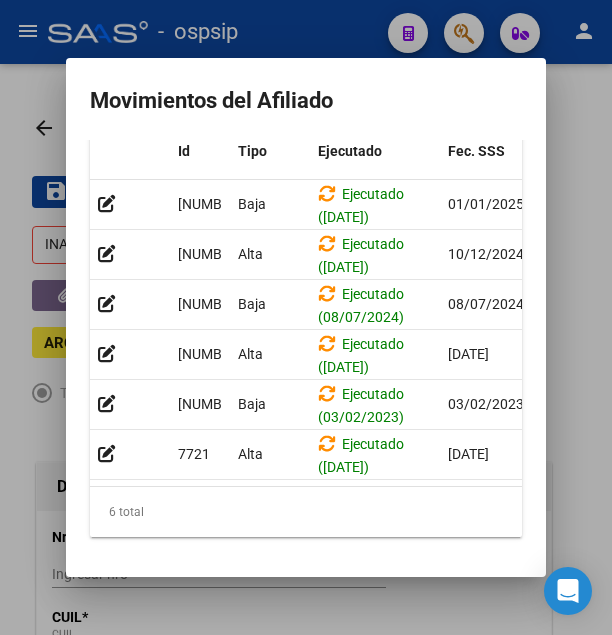 scroll, scrollTop: 108, scrollLeft: 0, axis: vertical 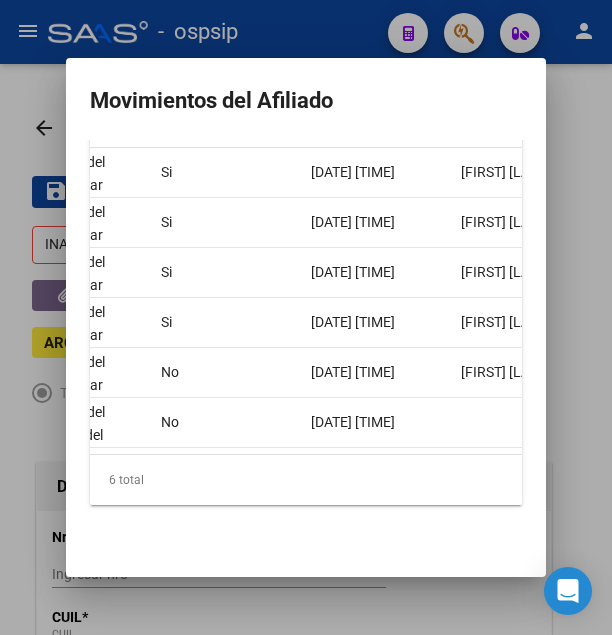 click at bounding box center [306, 317] 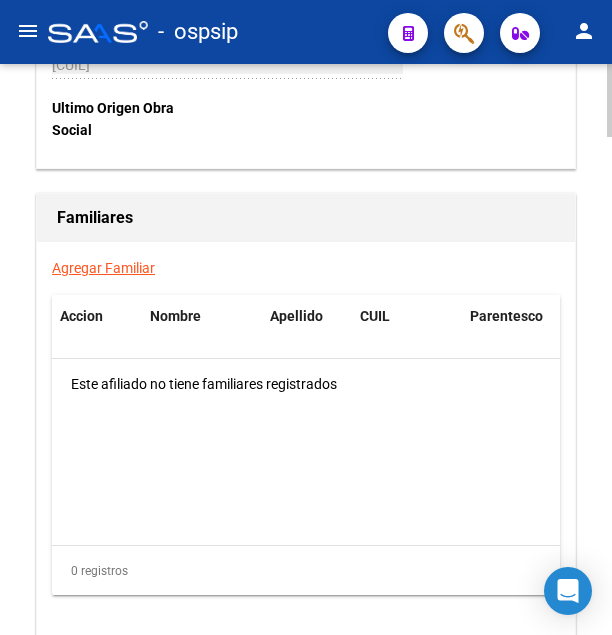 scroll, scrollTop: 3895, scrollLeft: 0, axis: vertical 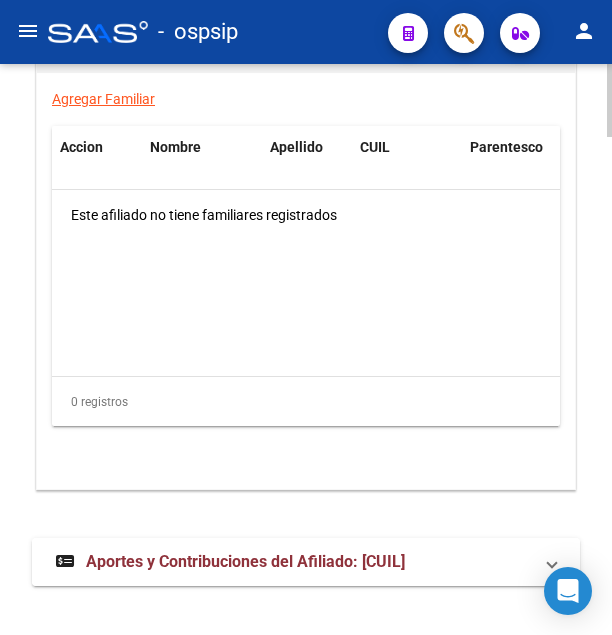 click on "Aportes y Contribuciones del Afiliado: 27211159907" at bounding box center [245, 561] 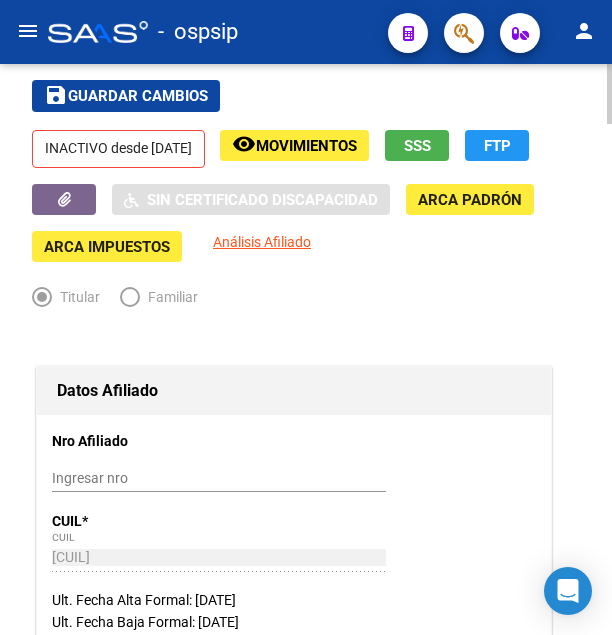 scroll, scrollTop: 0, scrollLeft: 0, axis: both 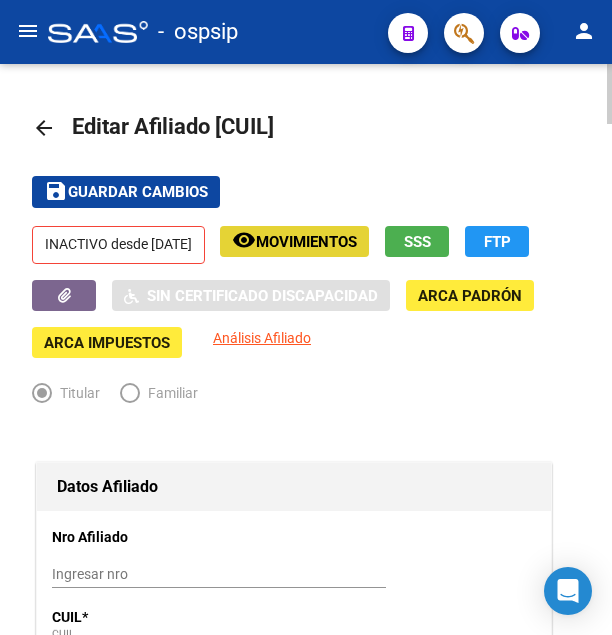click on "Movimientos" 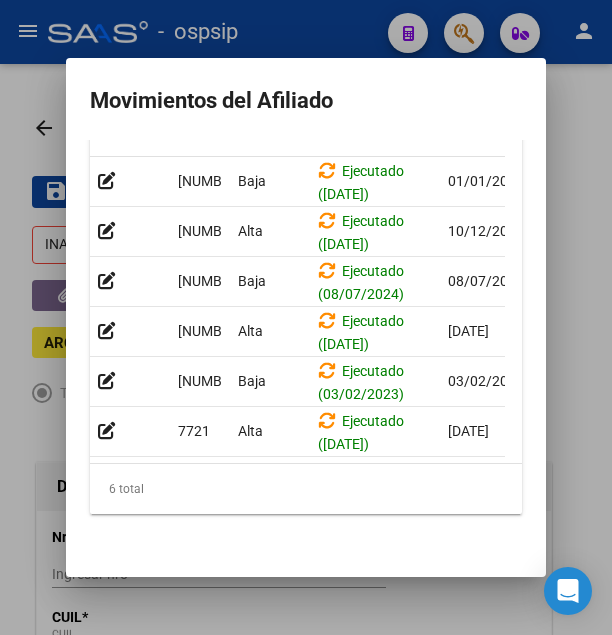 scroll, scrollTop: 114, scrollLeft: 0, axis: vertical 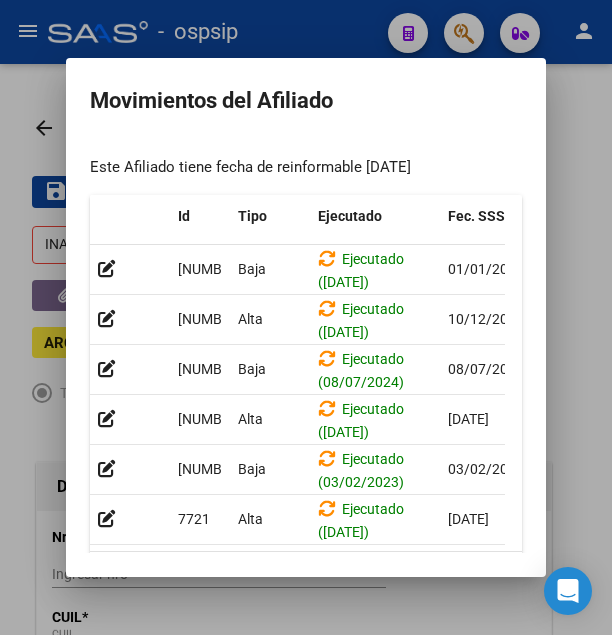click at bounding box center [306, 317] 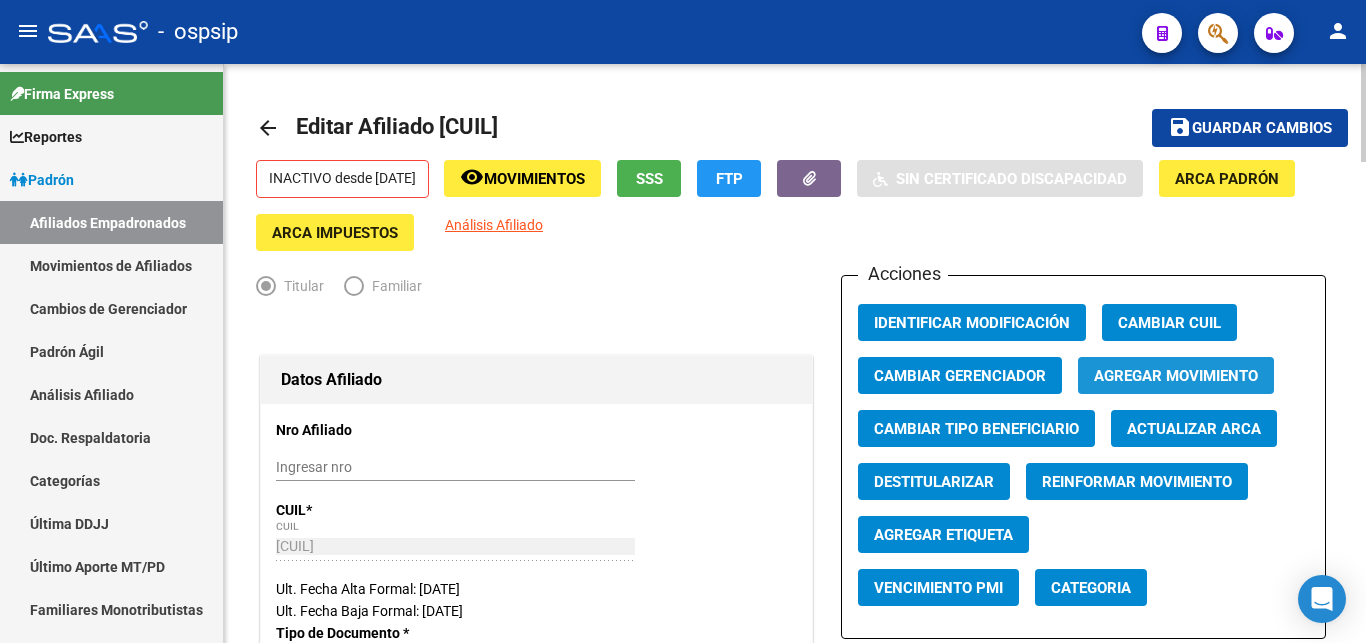 click on "Agregar Movimiento" 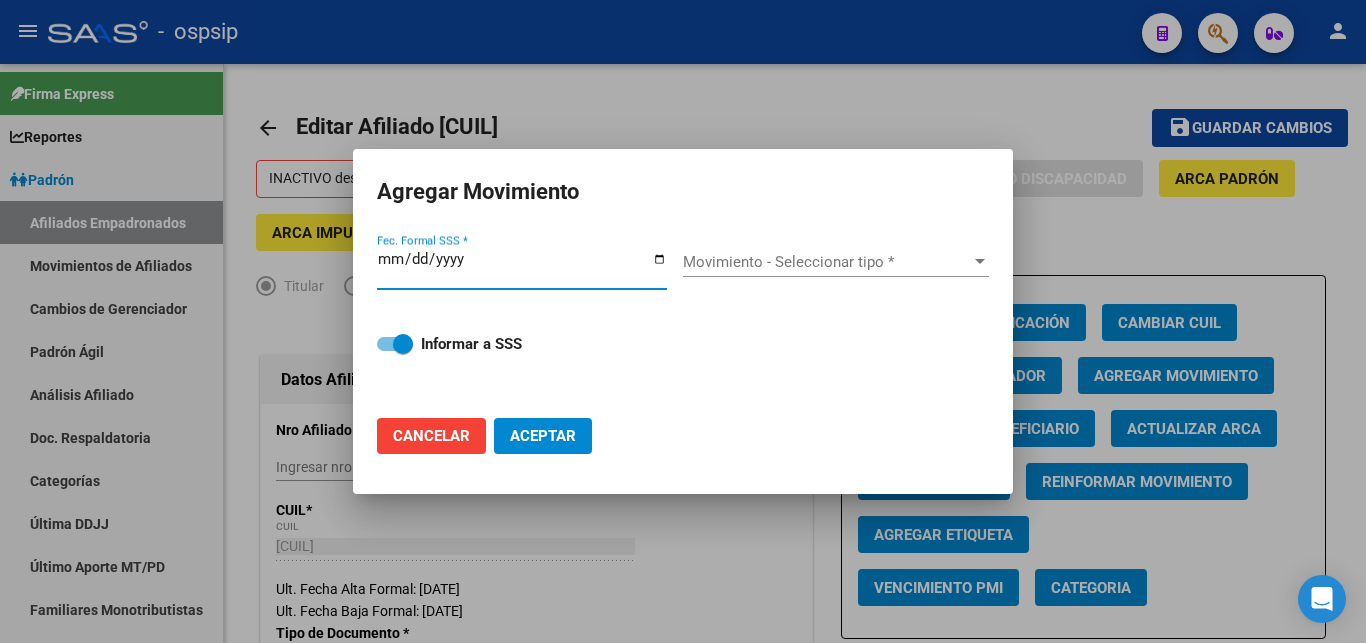 type on "2025-08-04" 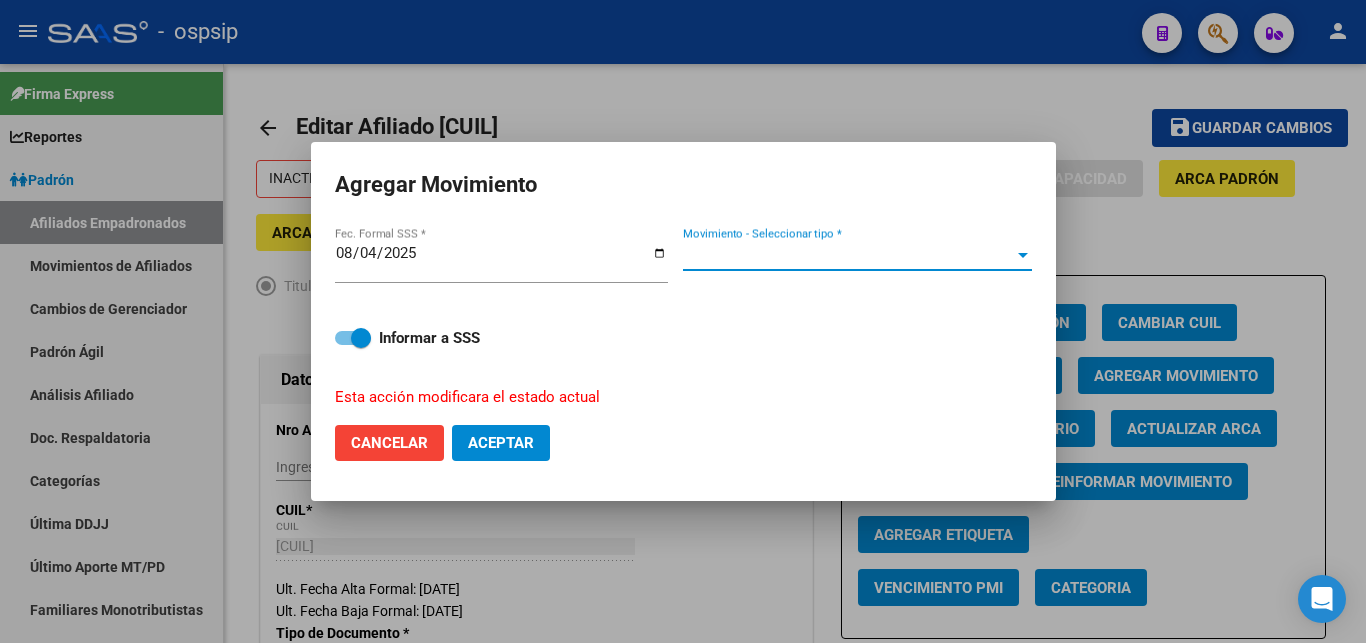 click on "Movimiento - Seleccionar tipo *" at bounding box center [848, 255] 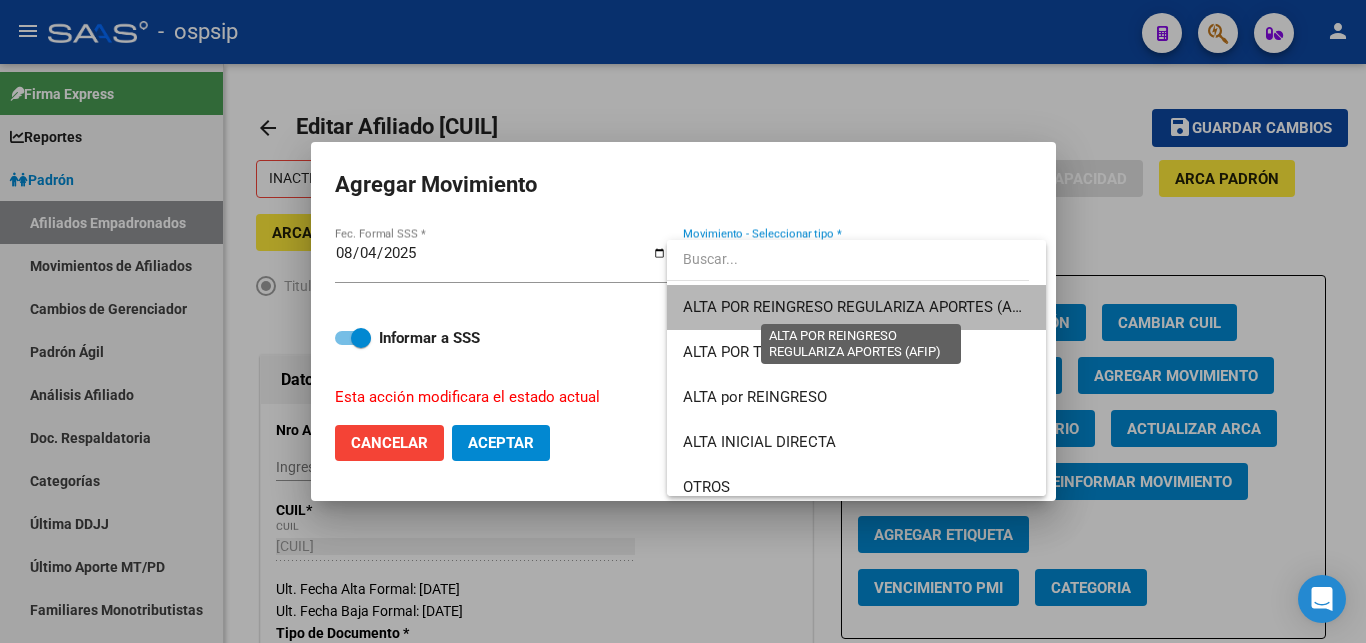 click on "ALTA POR REINGRESO REGULARIZA APORTES (AFIP)" at bounding box center (860, 307) 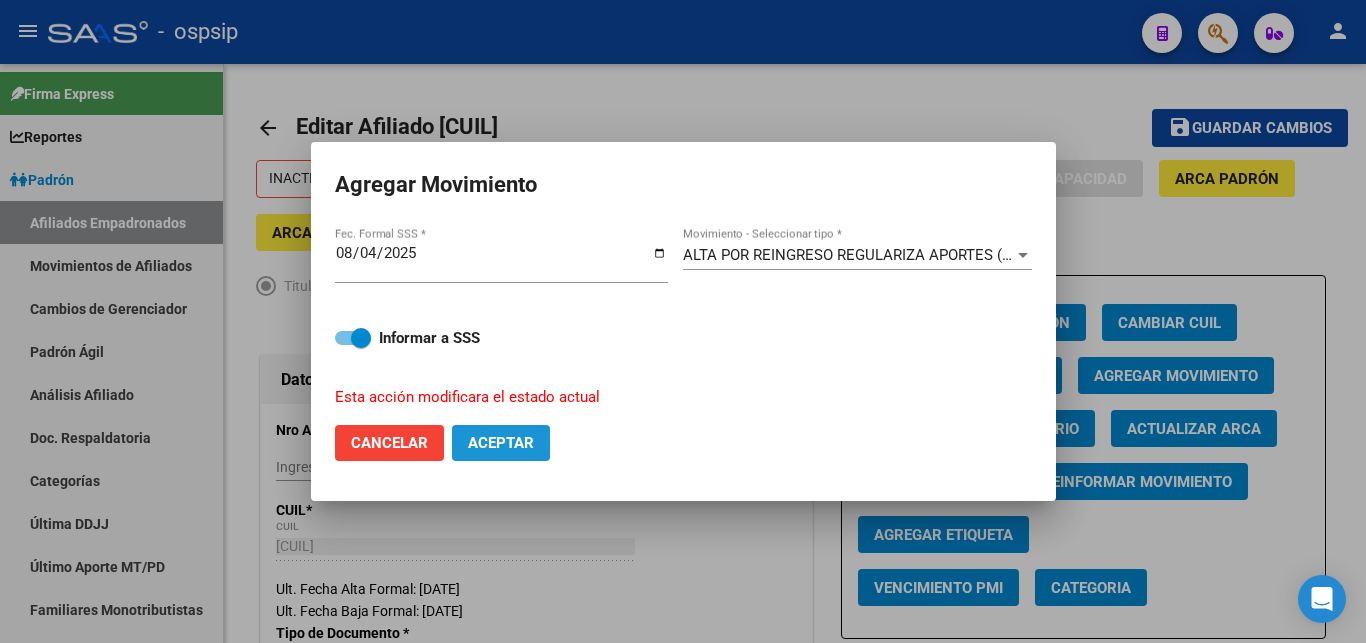 click on "Aceptar" 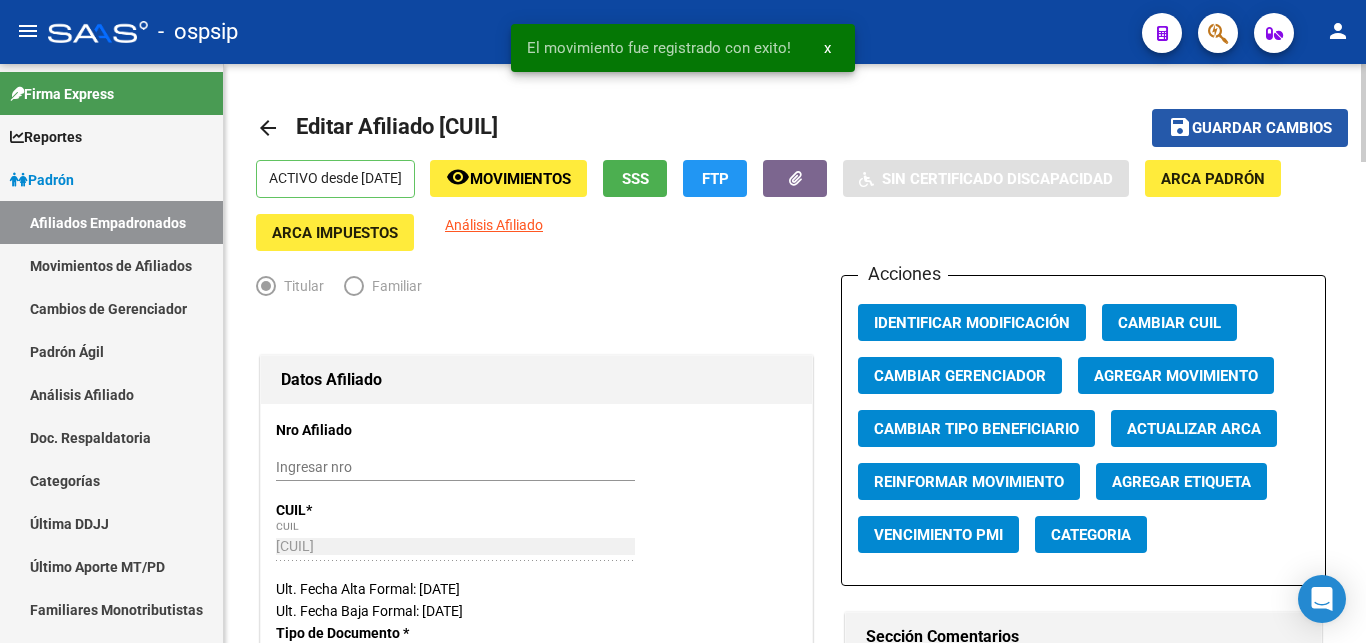 click on "Guardar cambios" 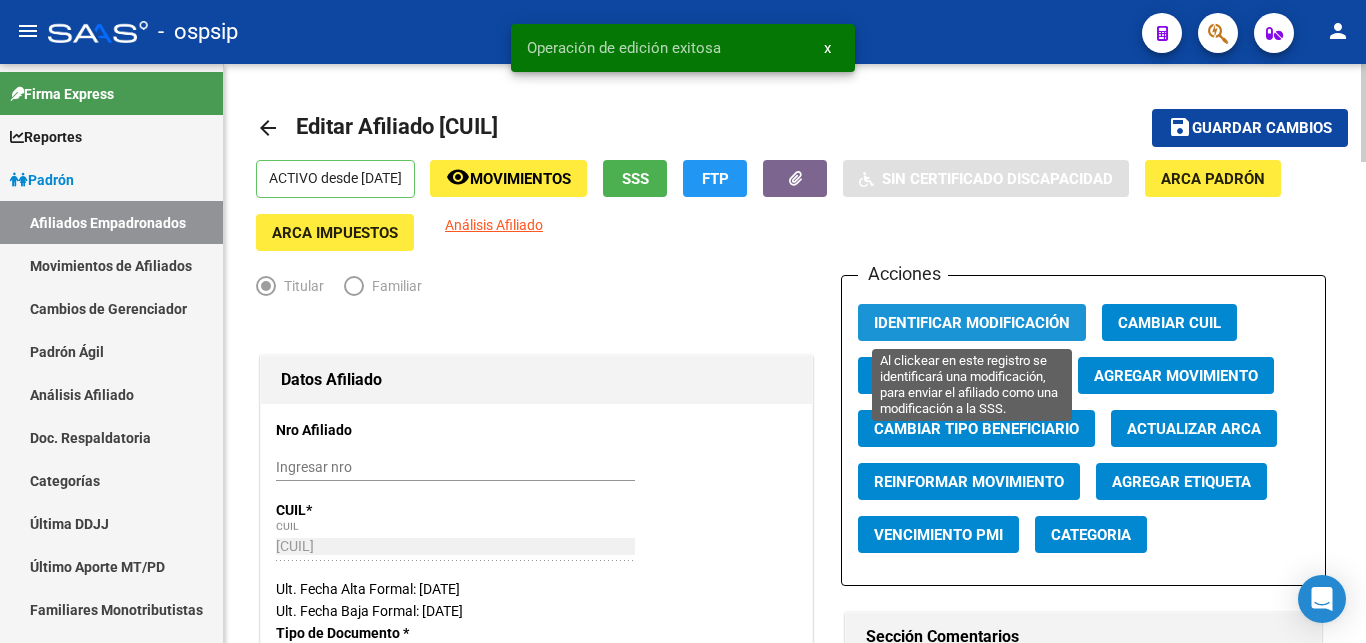 click on "Identificar Modificación" 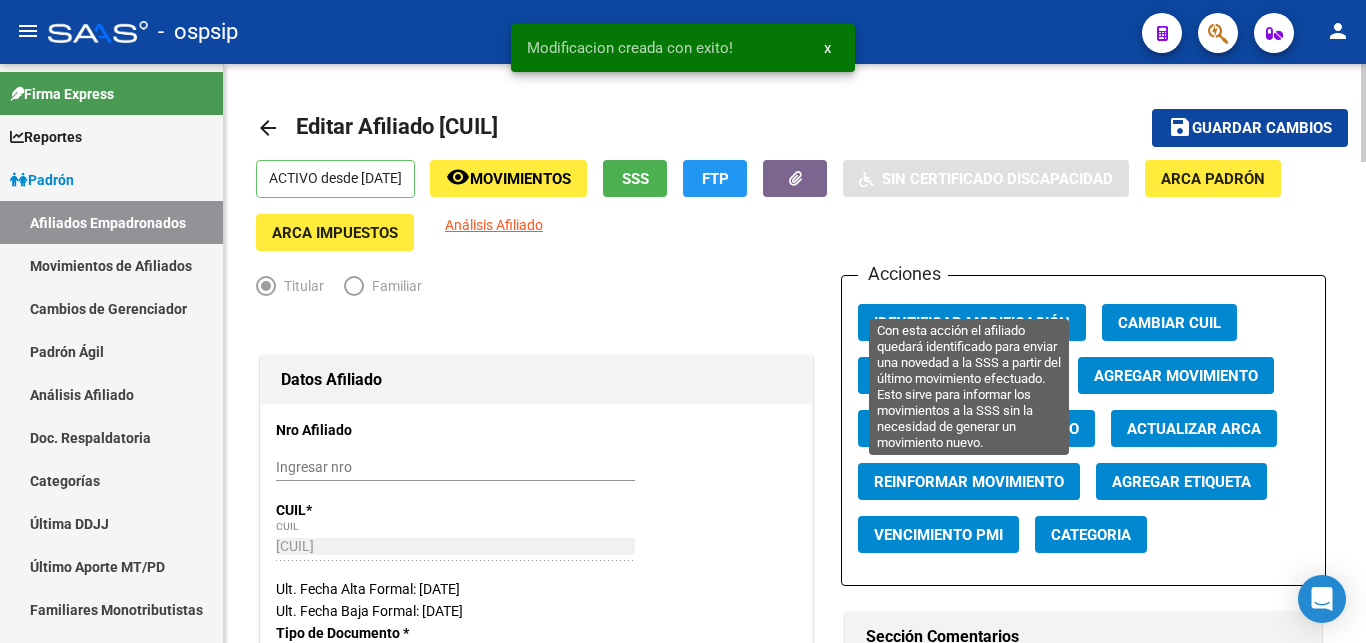 click on "Reinformar Movimiento" 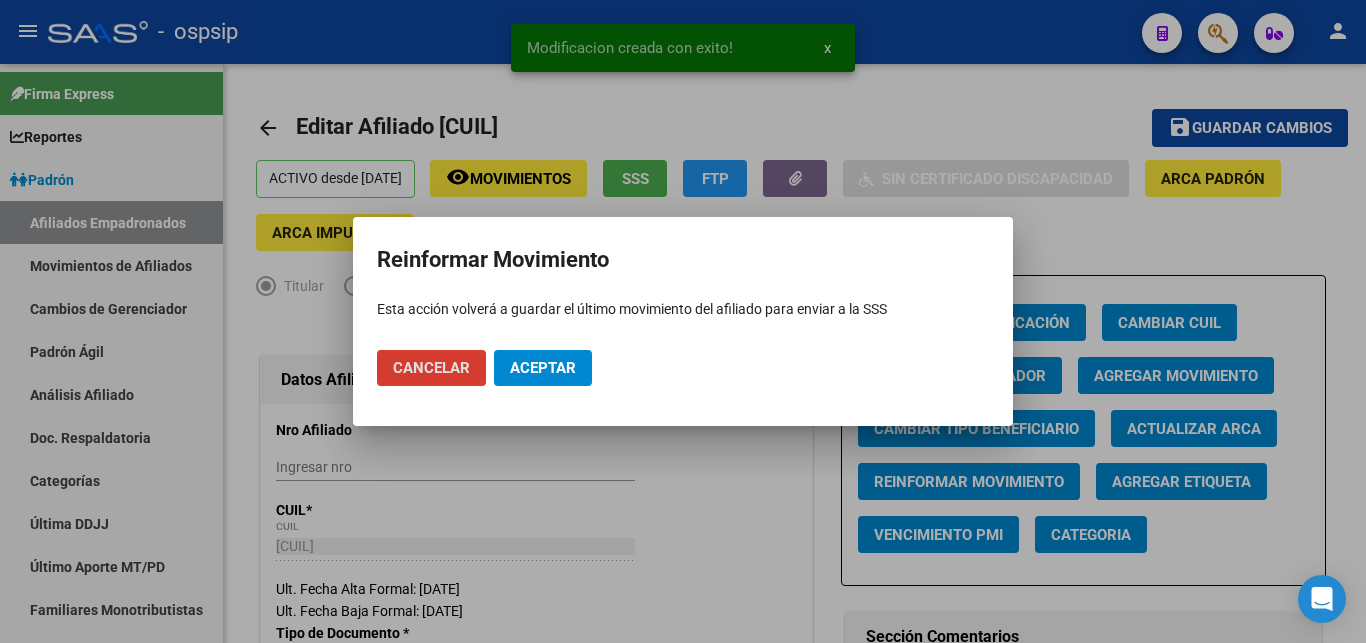 click on "Aceptar" at bounding box center (543, 368) 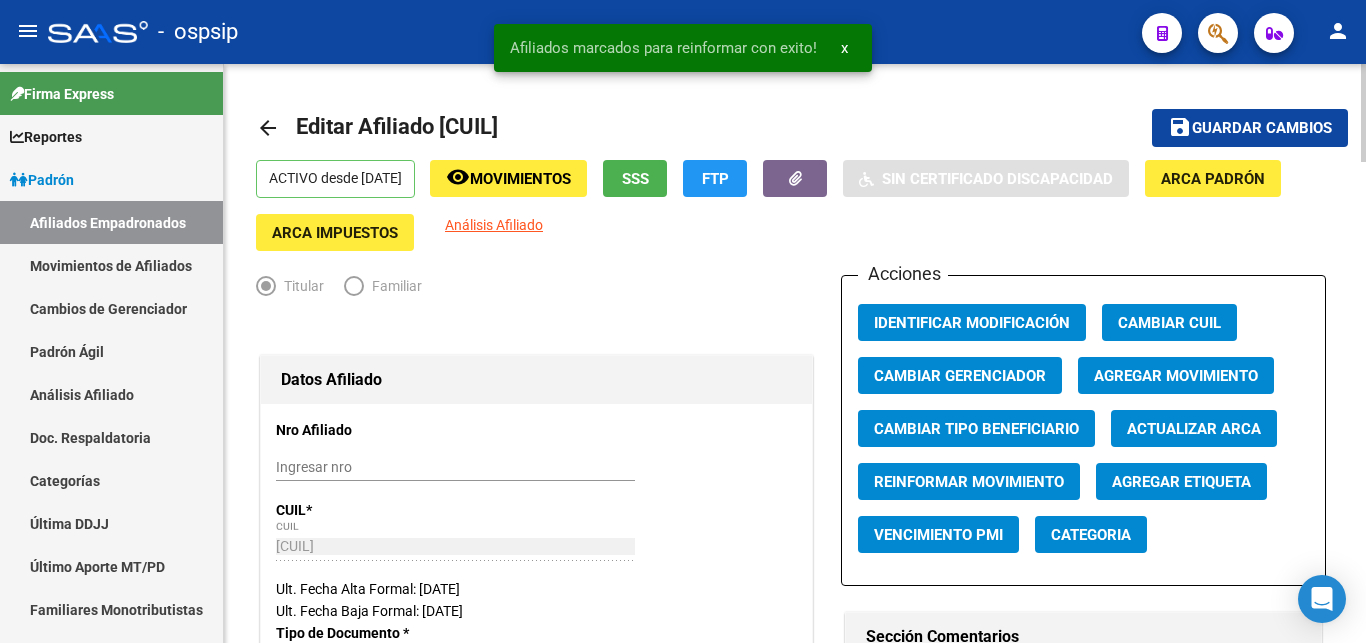 drag, startPoint x: 470, startPoint y: 126, endPoint x: 563, endPoint y: 121, distance: 93.13431 